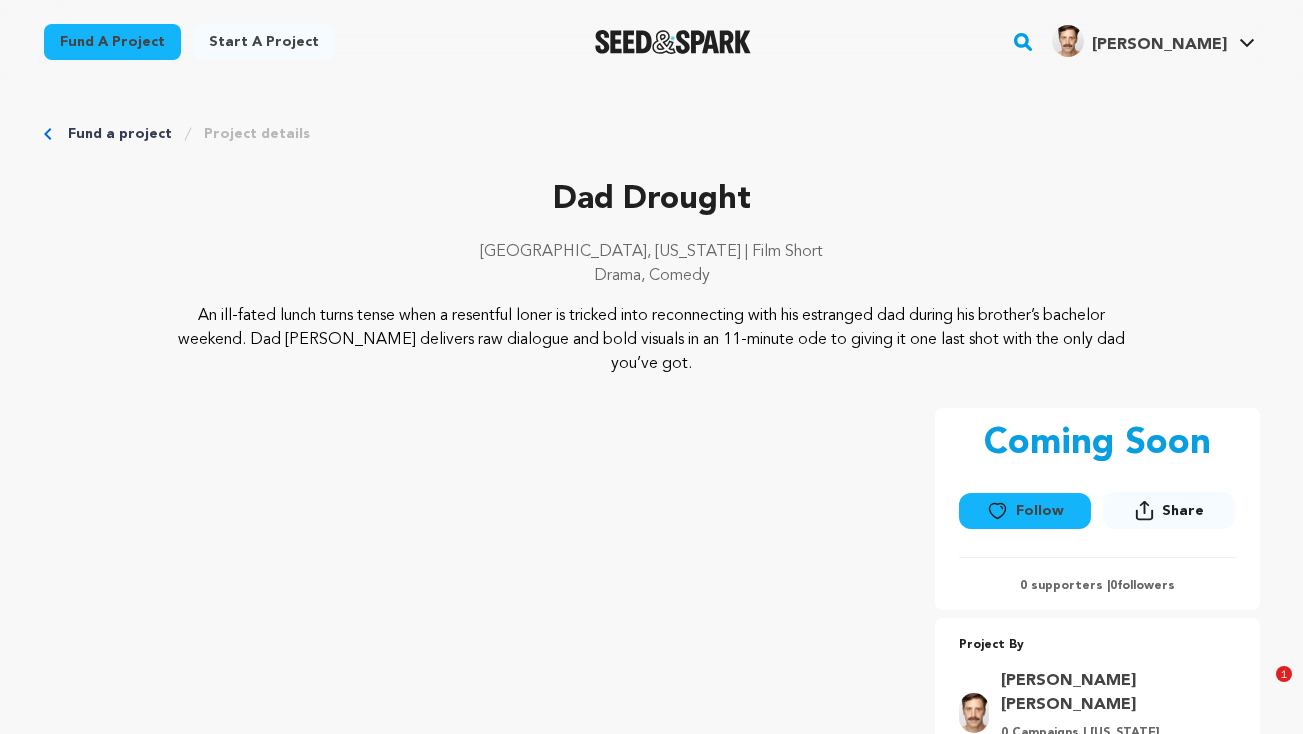 scroll, scrollTop: 4285, scrollLeft: 0, axis: vertical 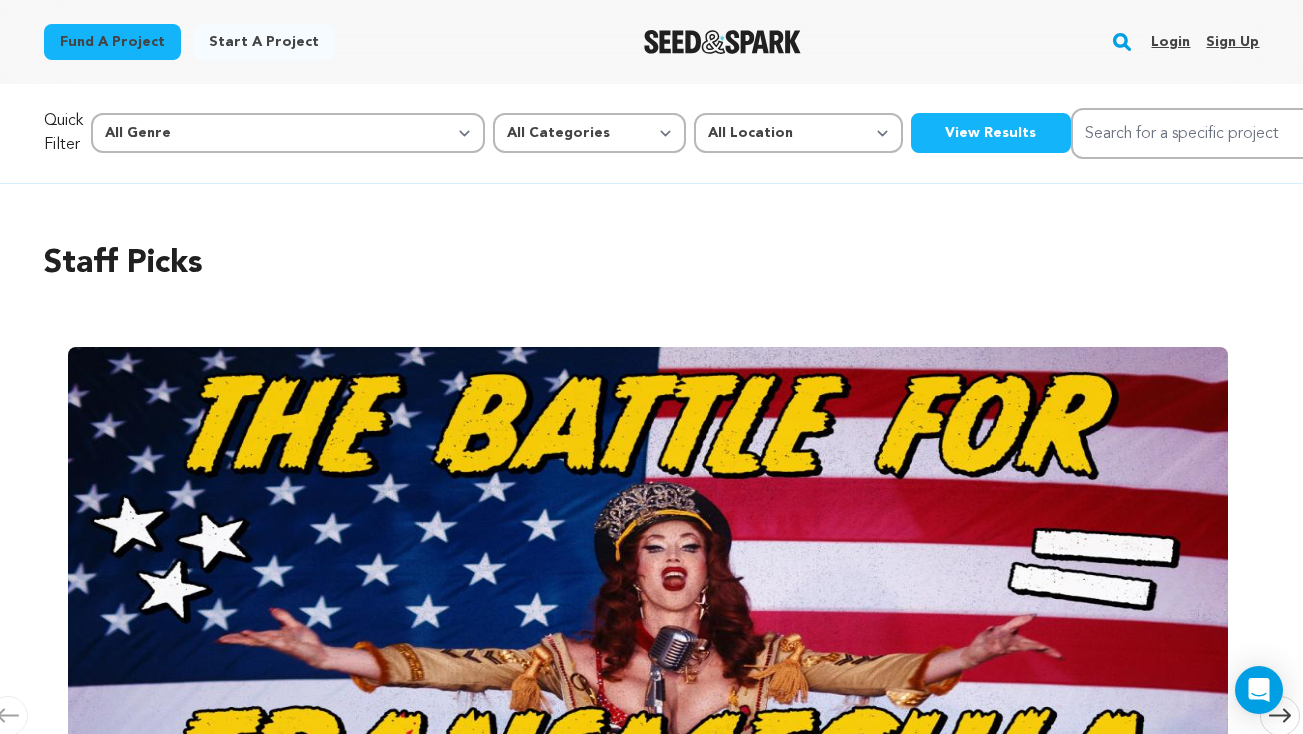 click on "Login" at bounding box center [1170, 42] 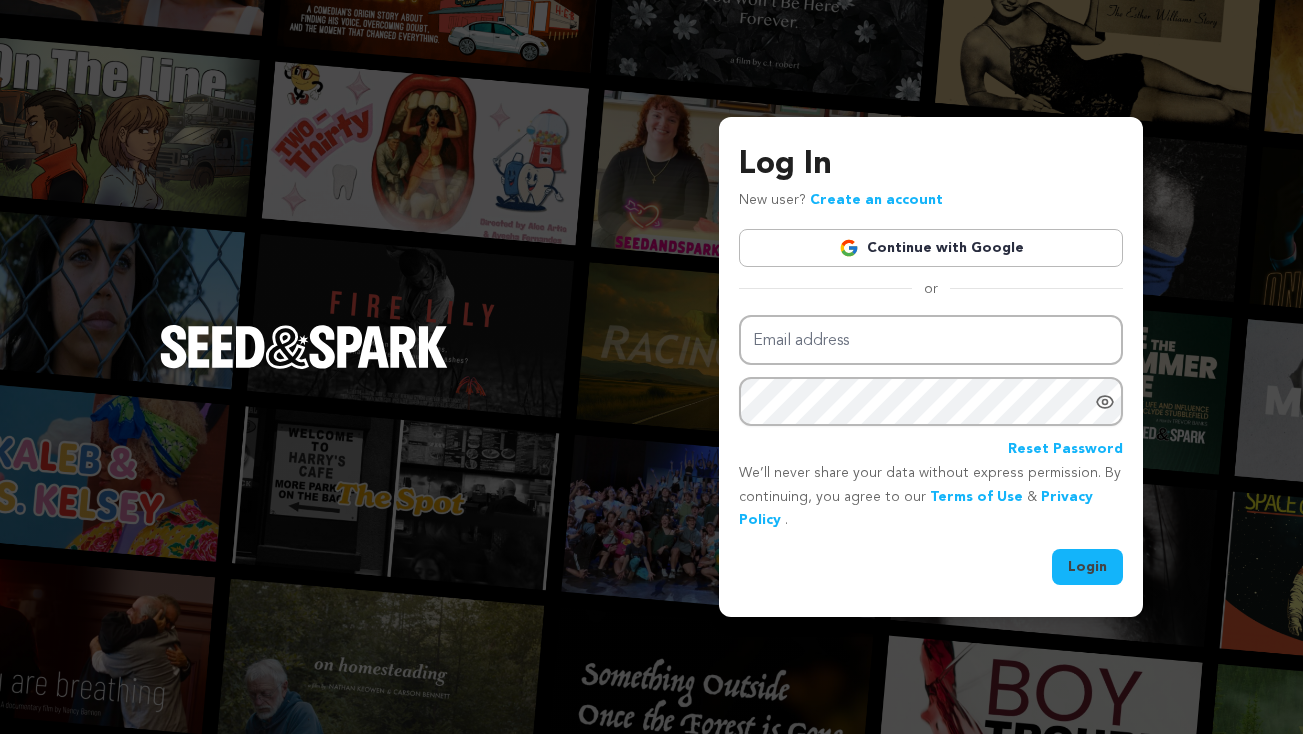 scroll, scrollTop: 0, scrollLeft: 0, axis: both 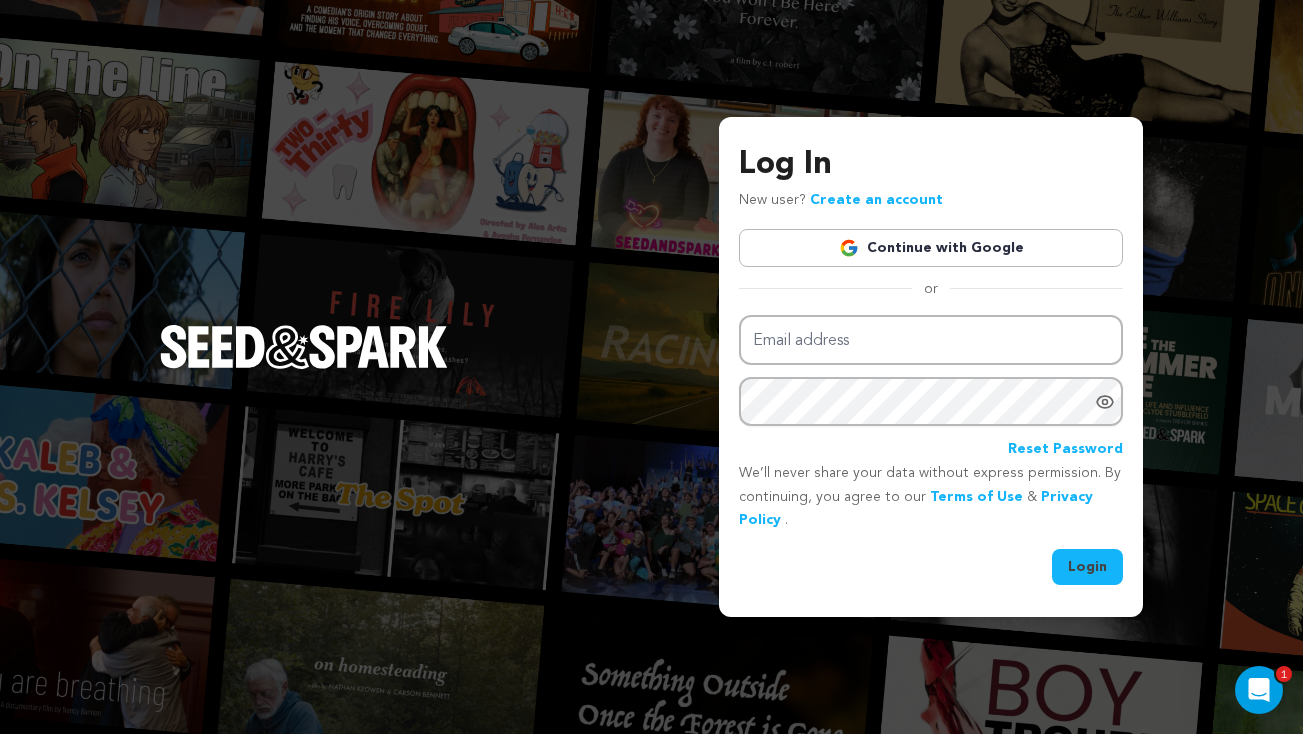 type on "jasonsburke@gmail.com" 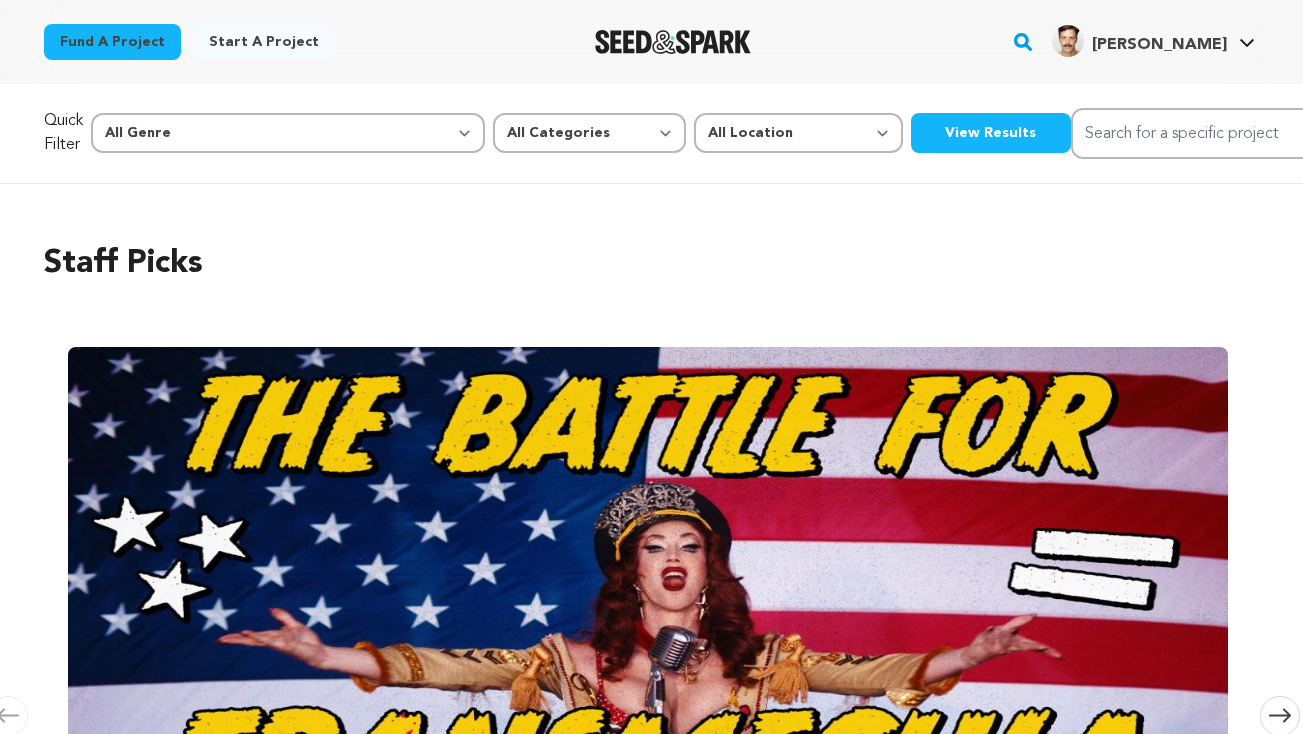 scroll, scrollTop: 0, scrollLeft: 0, axis: both 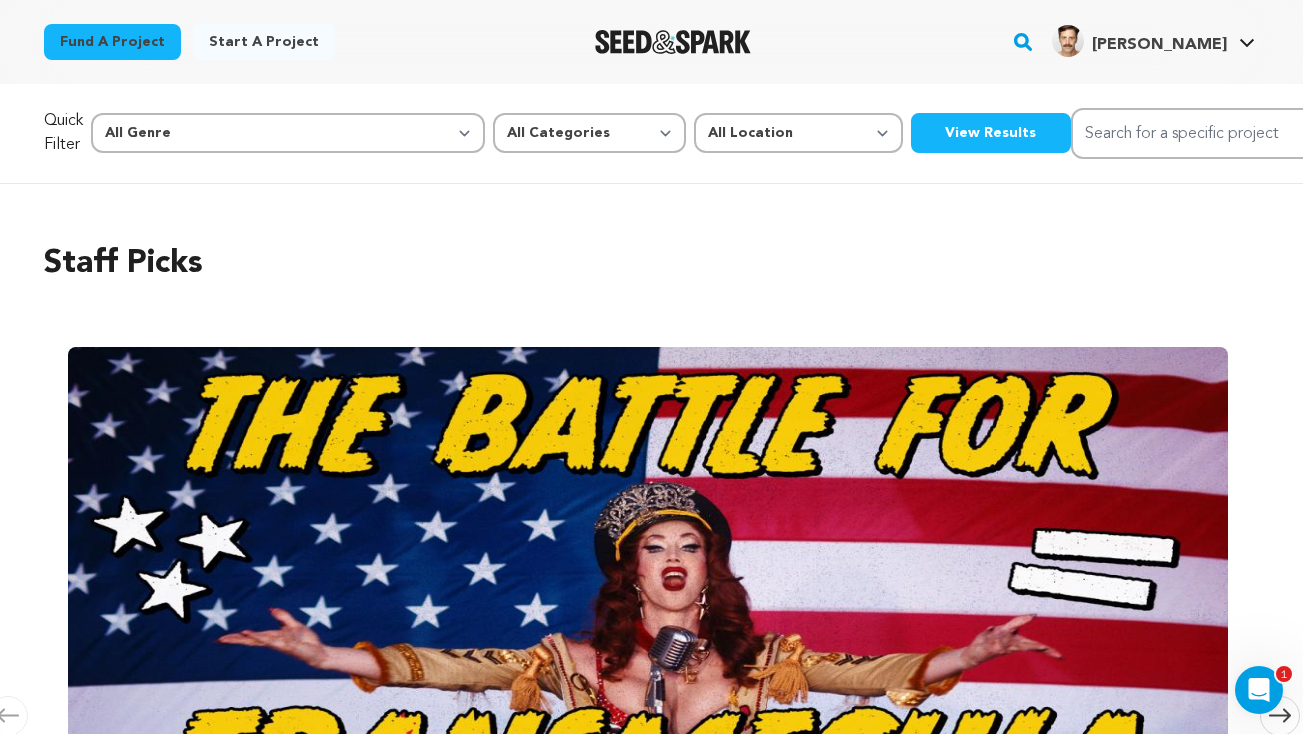click on "[PERSON_NAME]" at bounding box center (1159, 45) 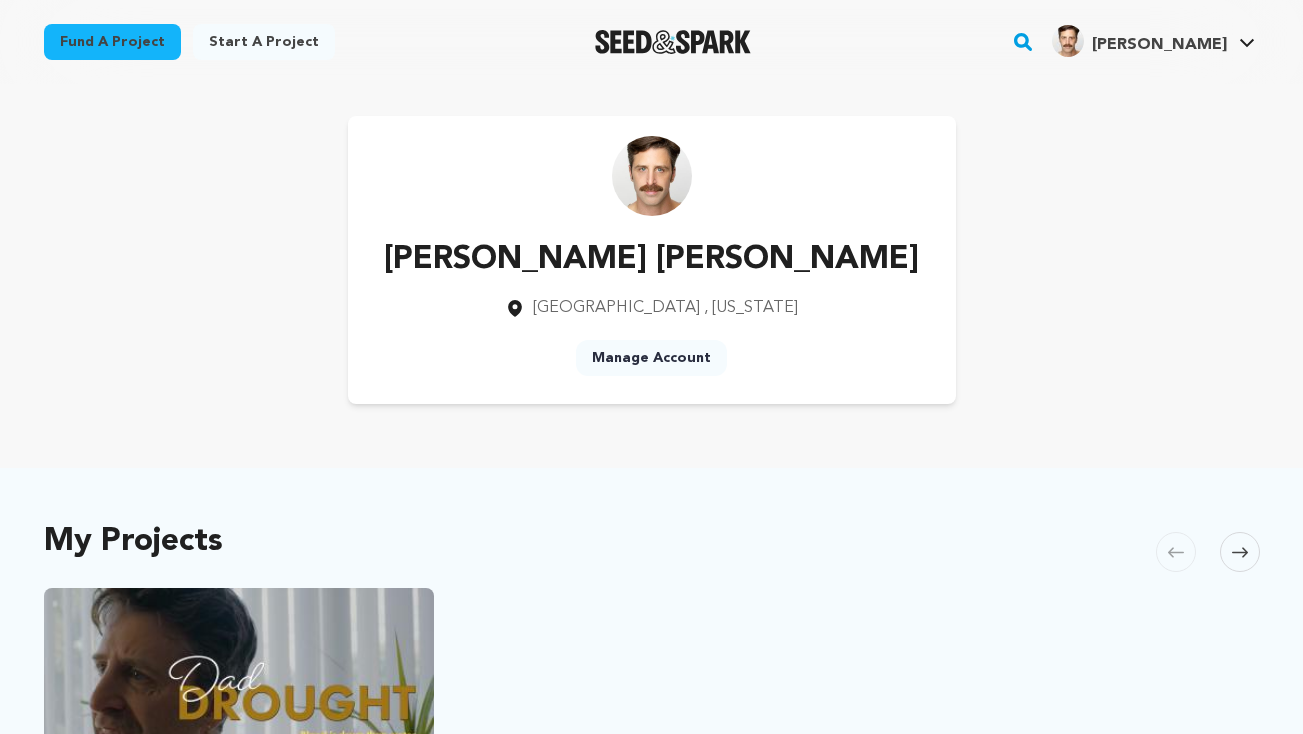 scroll, scrollTop: 0, scrollLeft: 0, axis: both 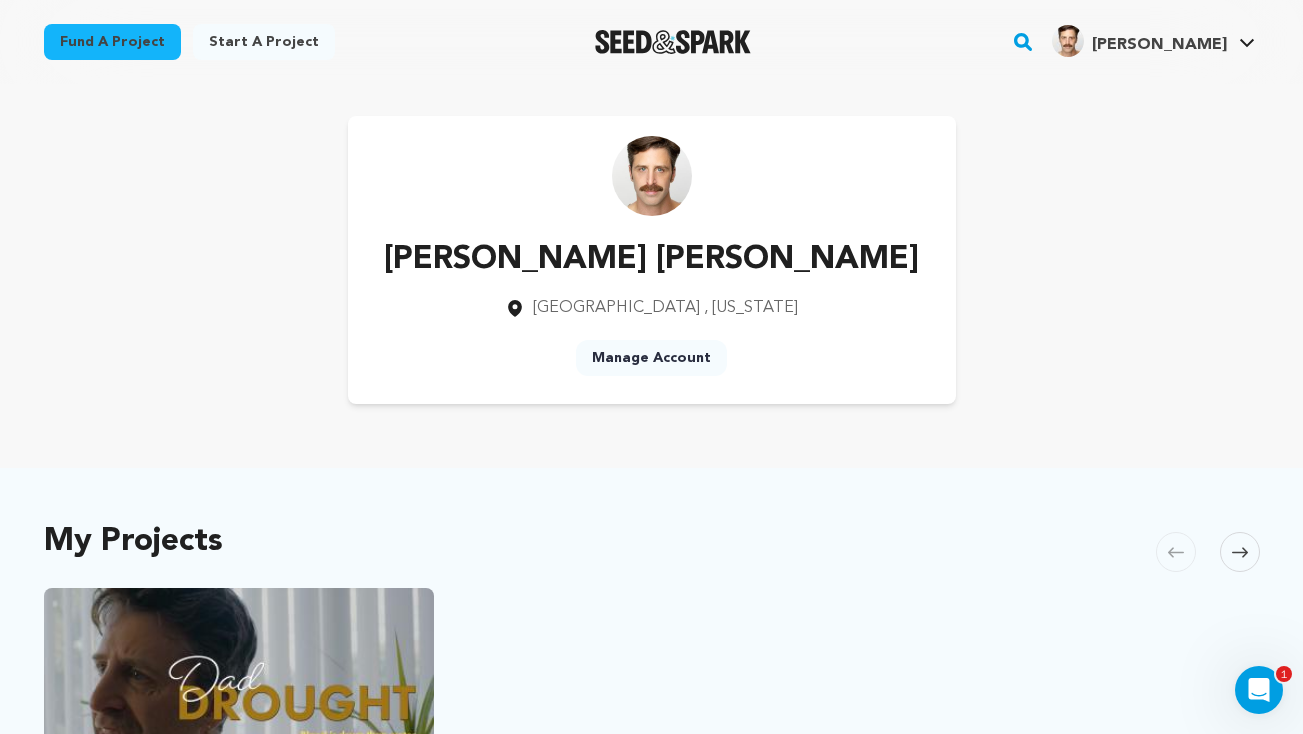 click on "[PERSON_NAME] [PERSON_NAME]
[GEOGRAPHIC_DATA]
, [US_STATE]
Manage Account" at bounding box center [652, 260] 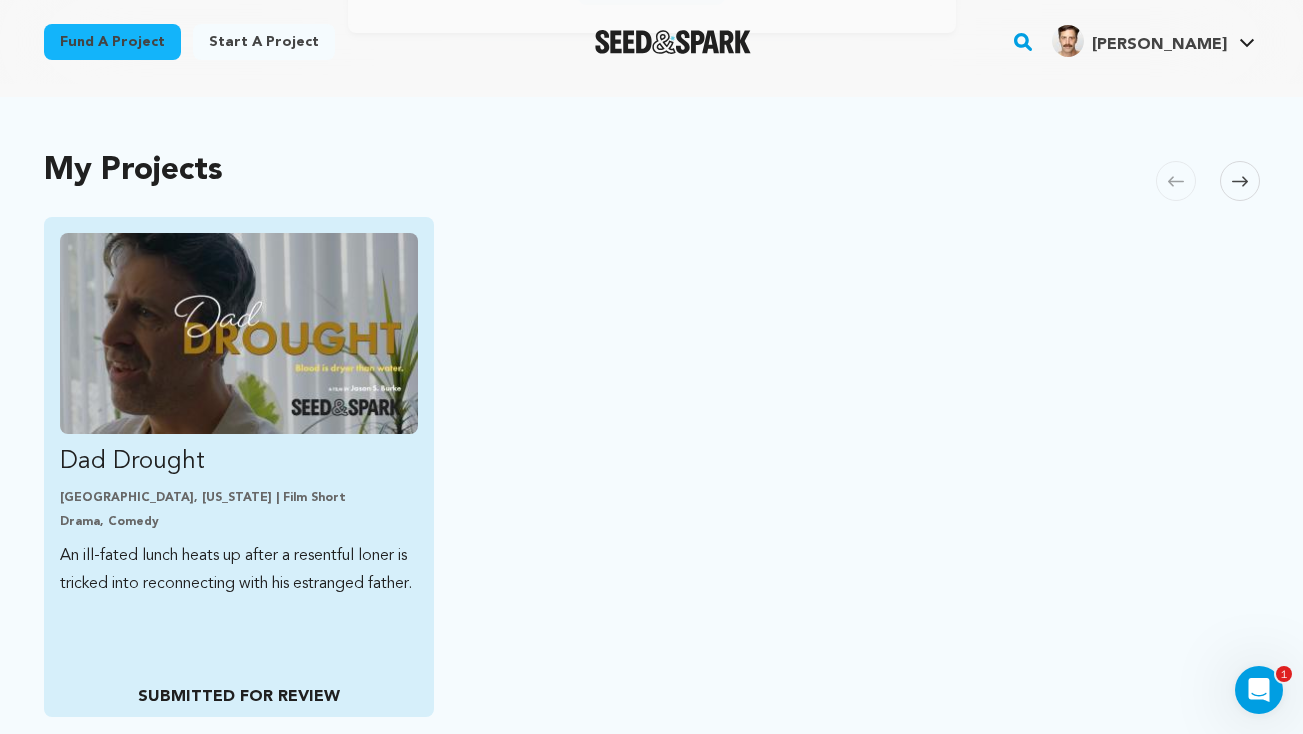 scroll, scrollTop: 401, scrollLeft: 0, axis: vertical 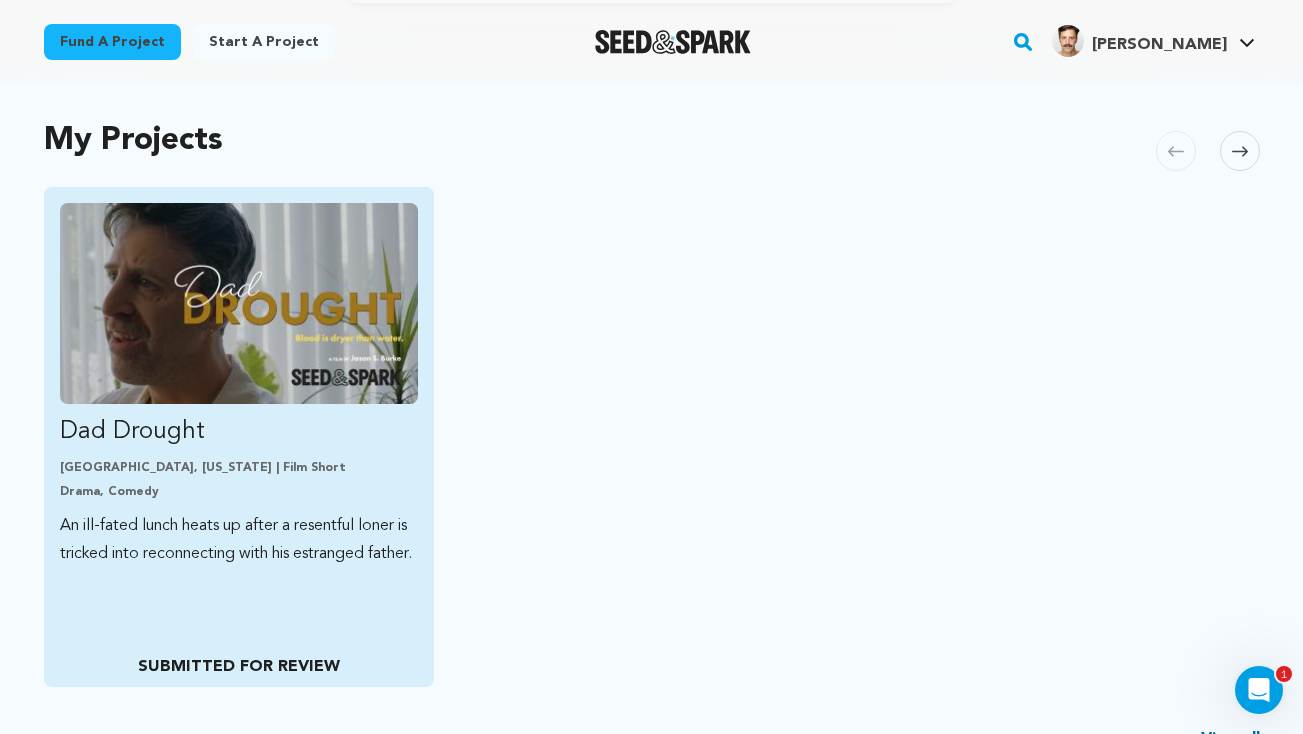 click at bounding box center [239, 303] 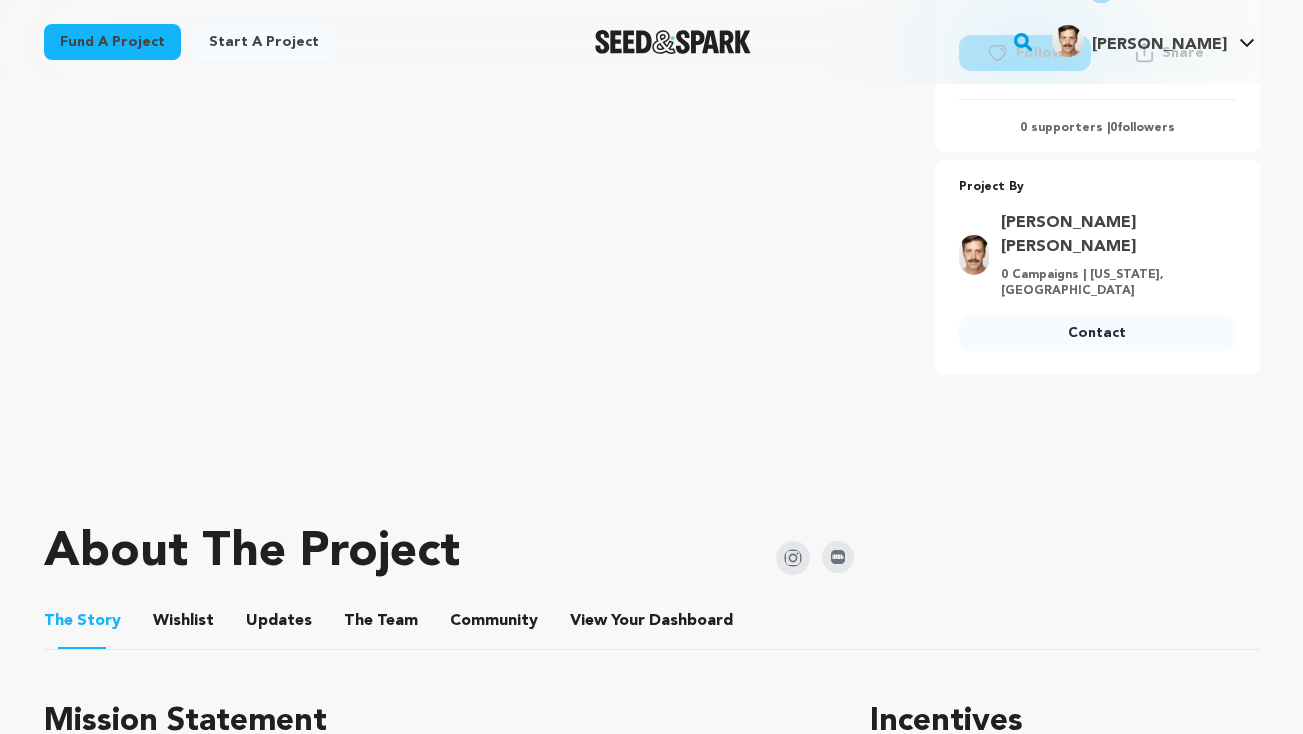 scroll, scrollTop: 0, scrollLeft: 0, axis: both 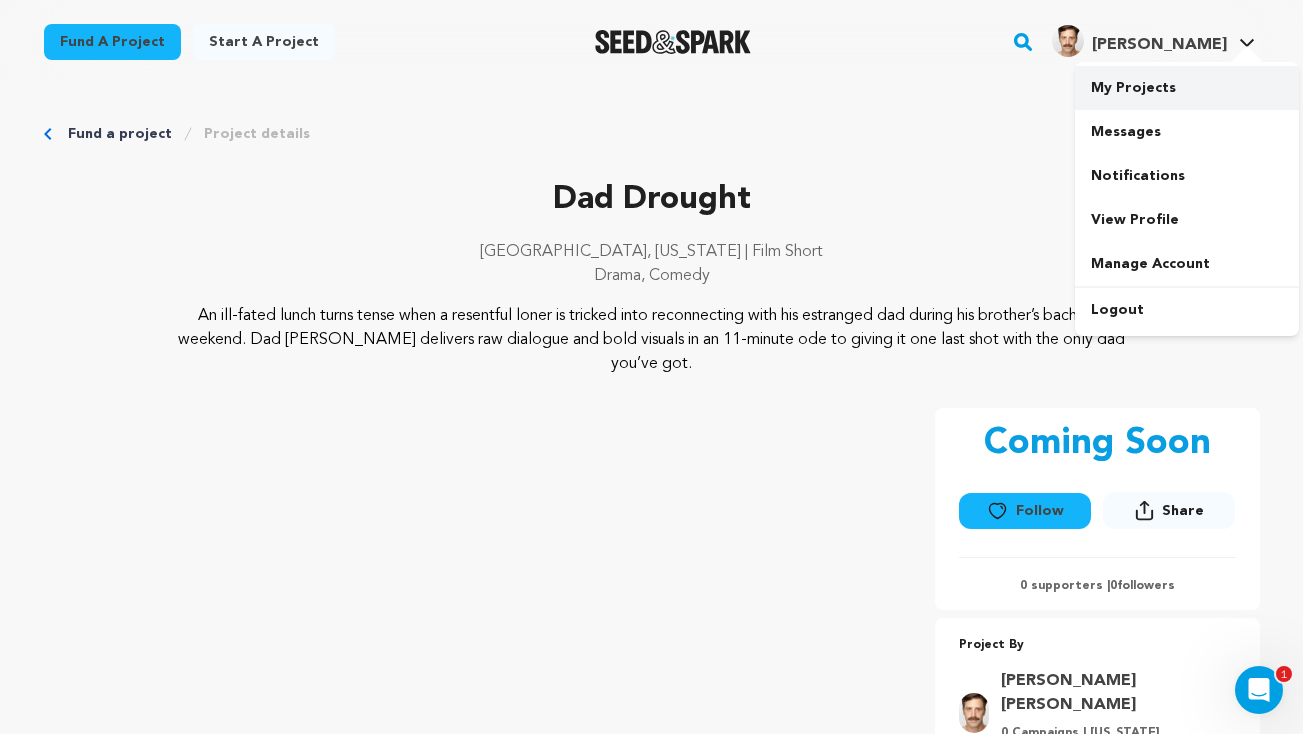 click on "My Projects" at bounding box center [1187, 88] 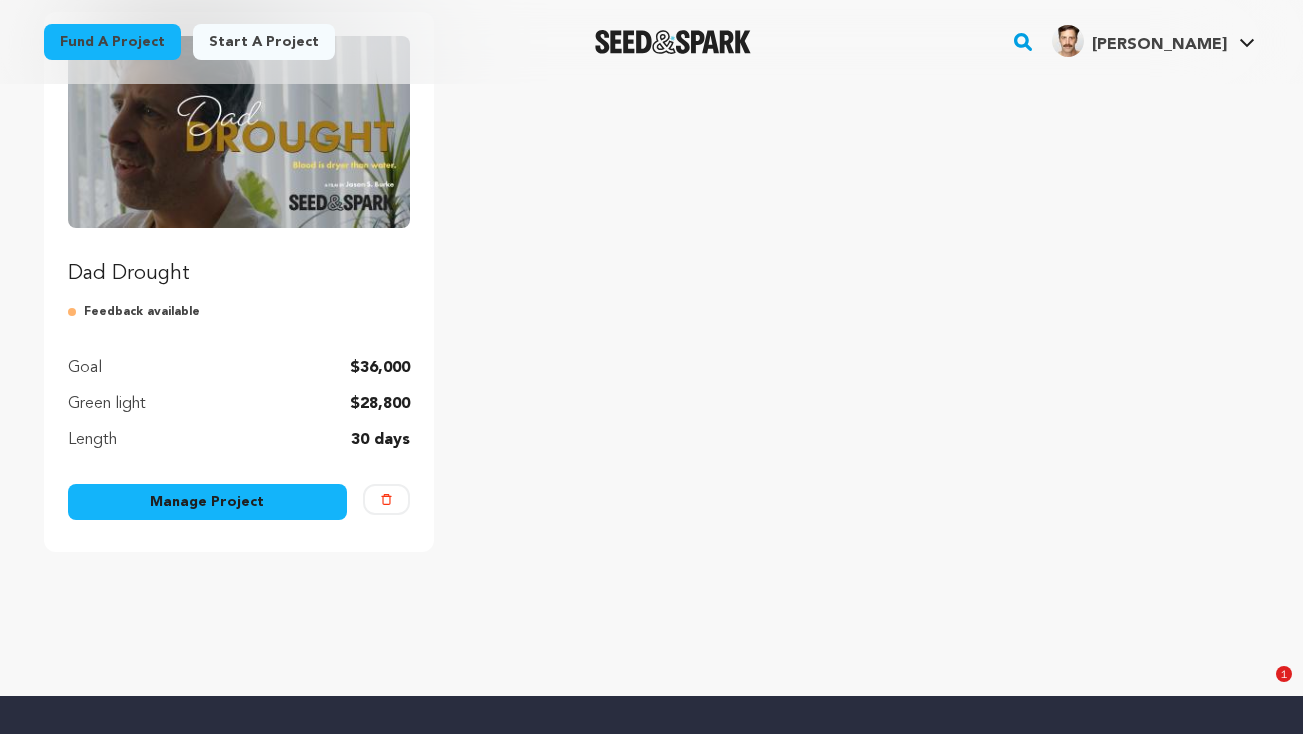scroll, scrollTop: 476, scrollLeft: 0, axis: vertical 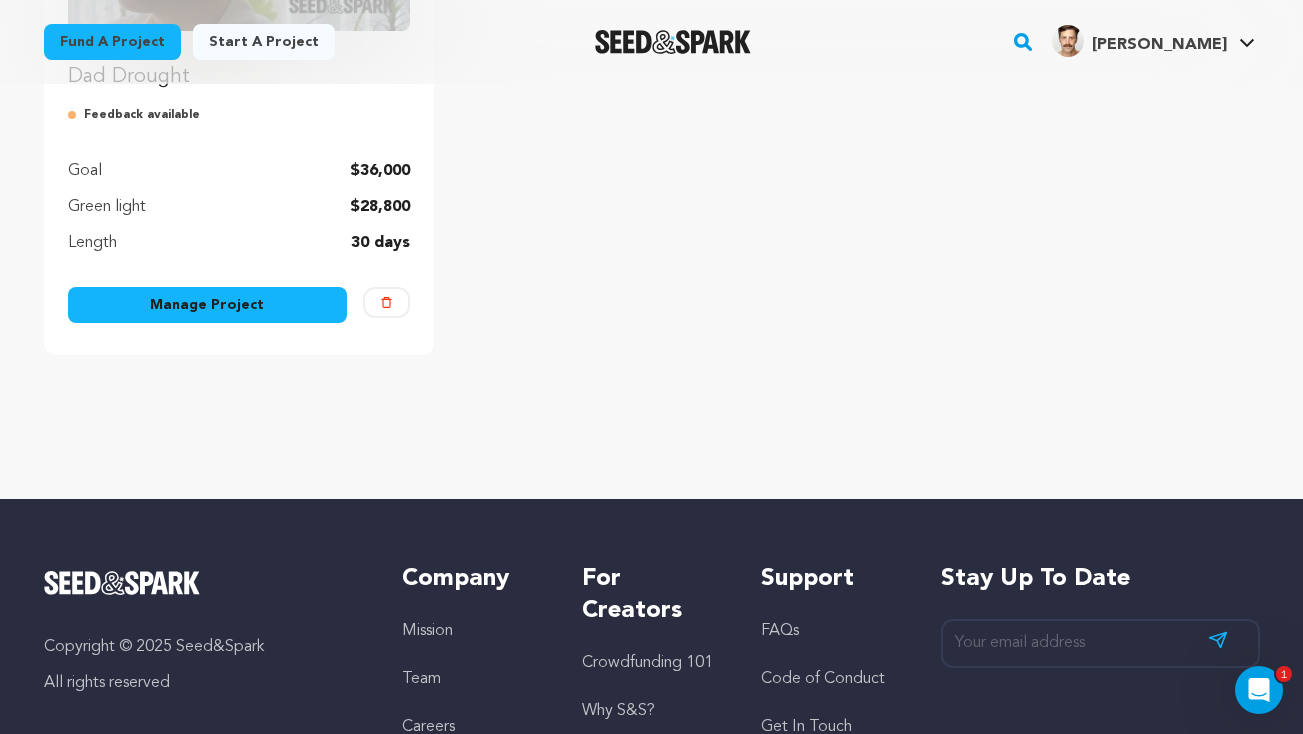 click on "Manage Project" at bounding box center (208, 305) 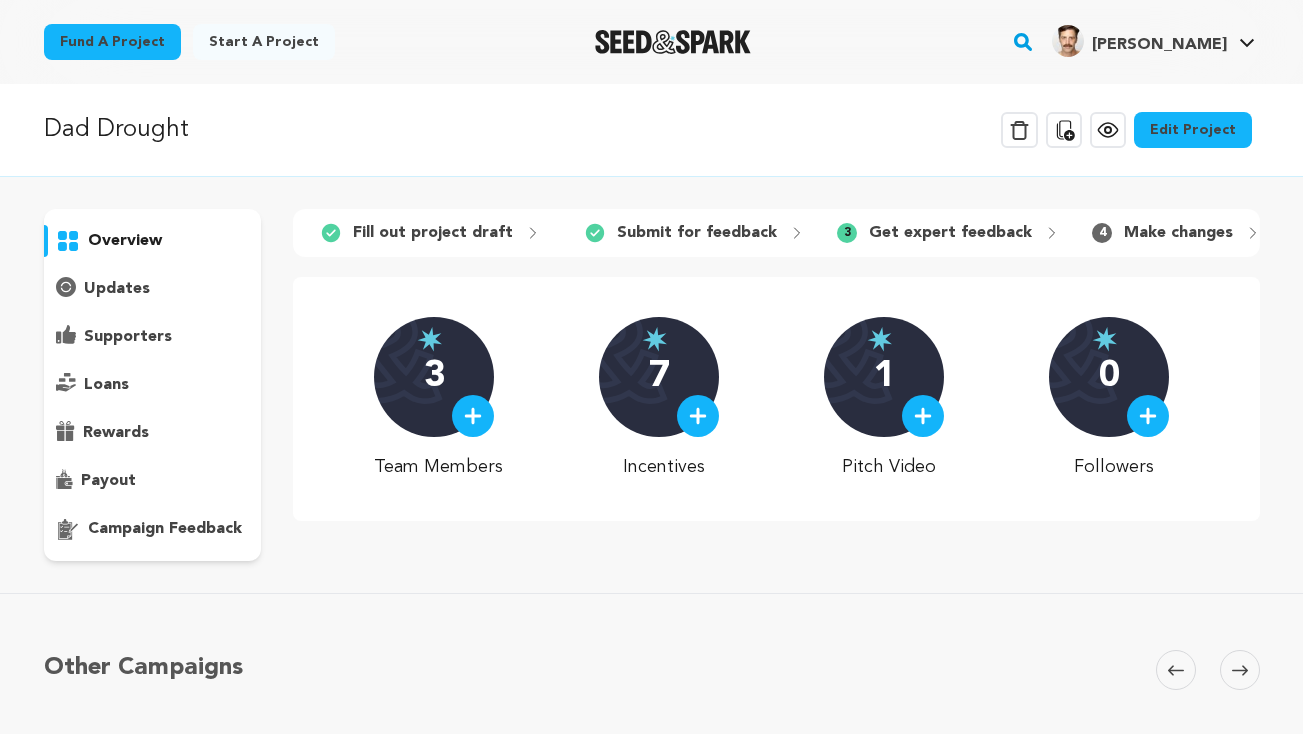 scroll, scrollTop: 0, scrollLeft: 0, axis: both 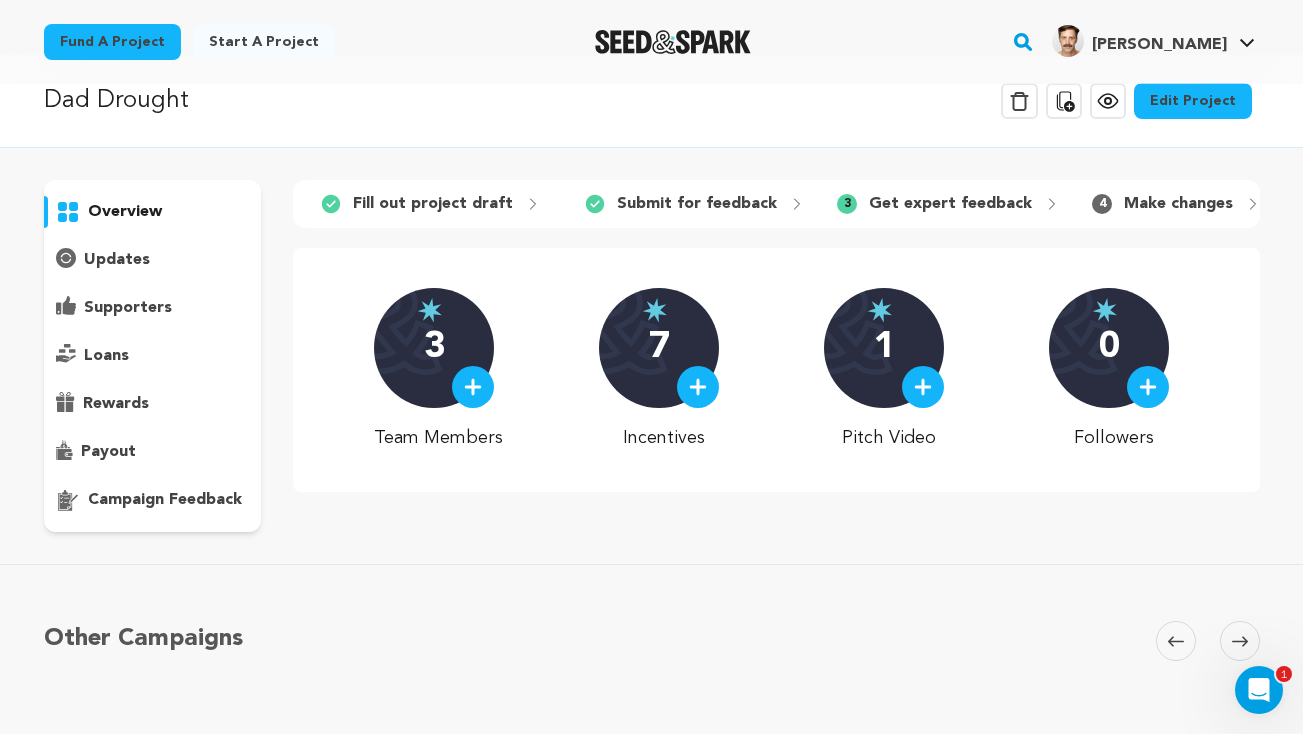 click on "Edit Project" at bounding box center (1193, 101) 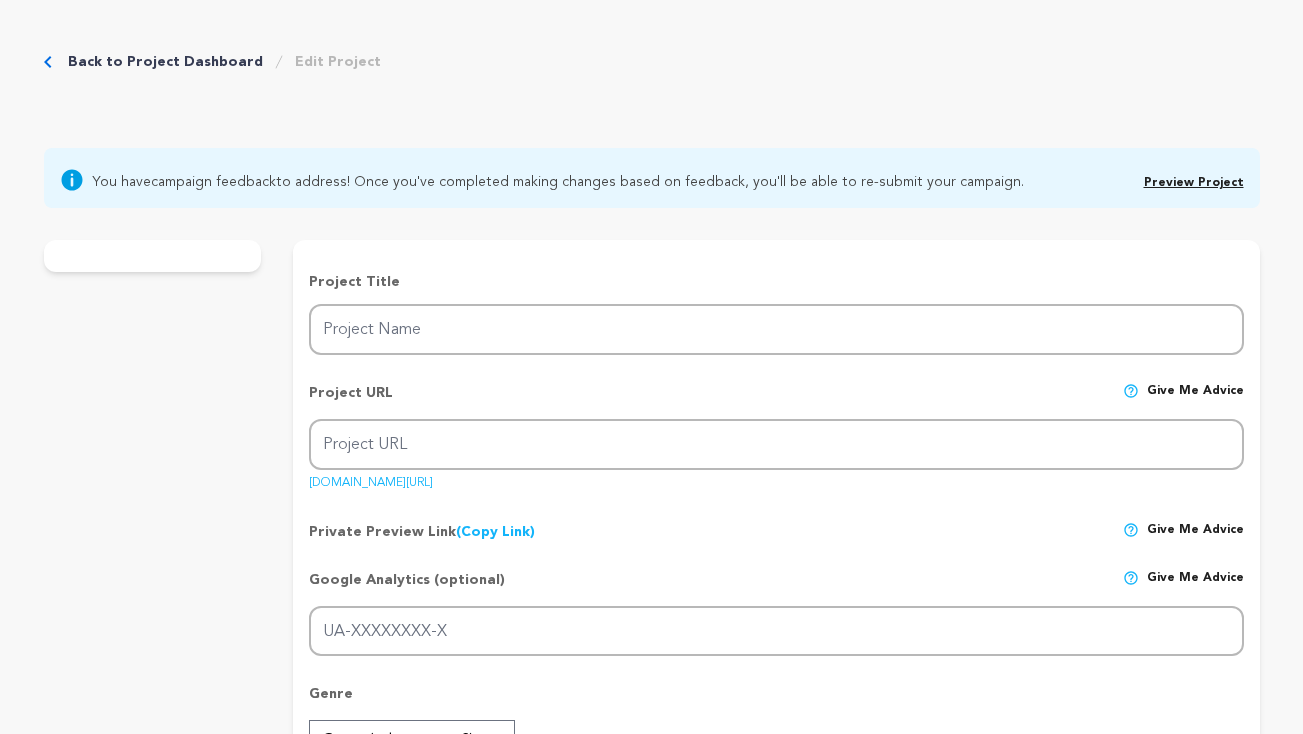 scroll, scrollTop: 0, scrollLeft: 0, axis: both 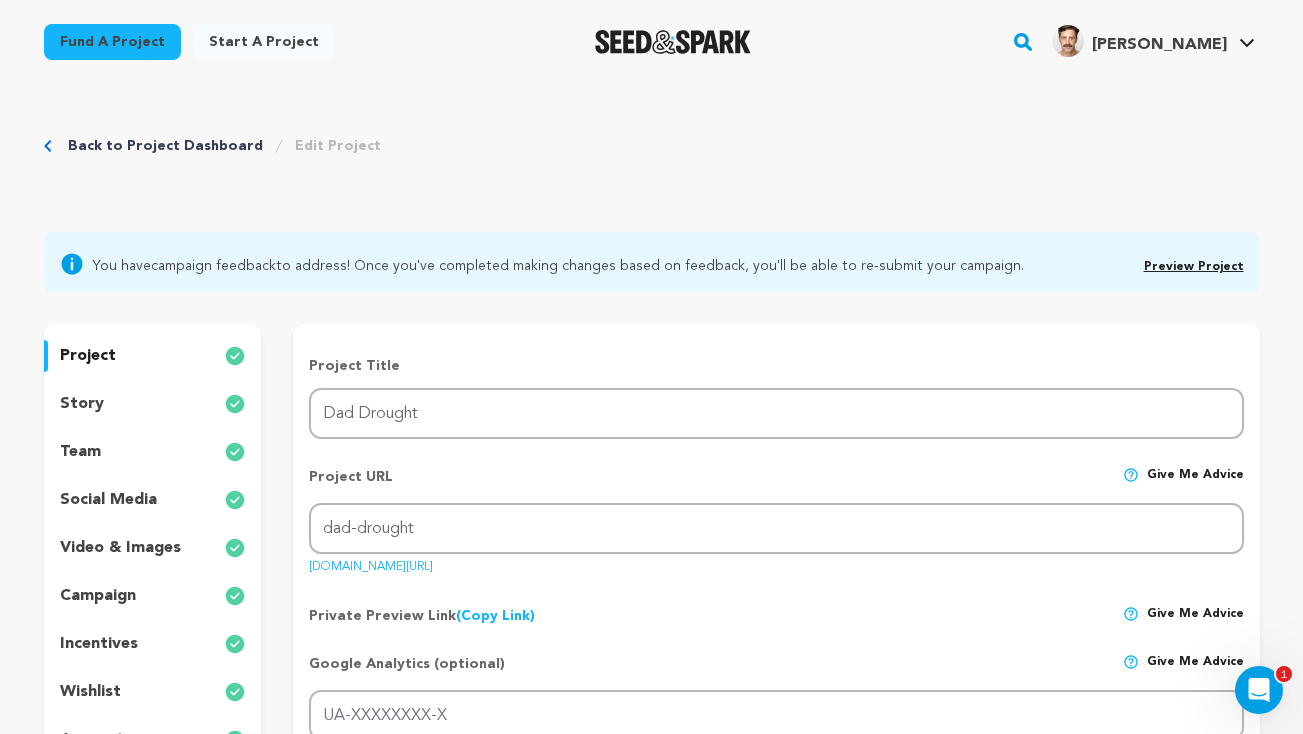 click on "story" at bounding box center [82, 404] 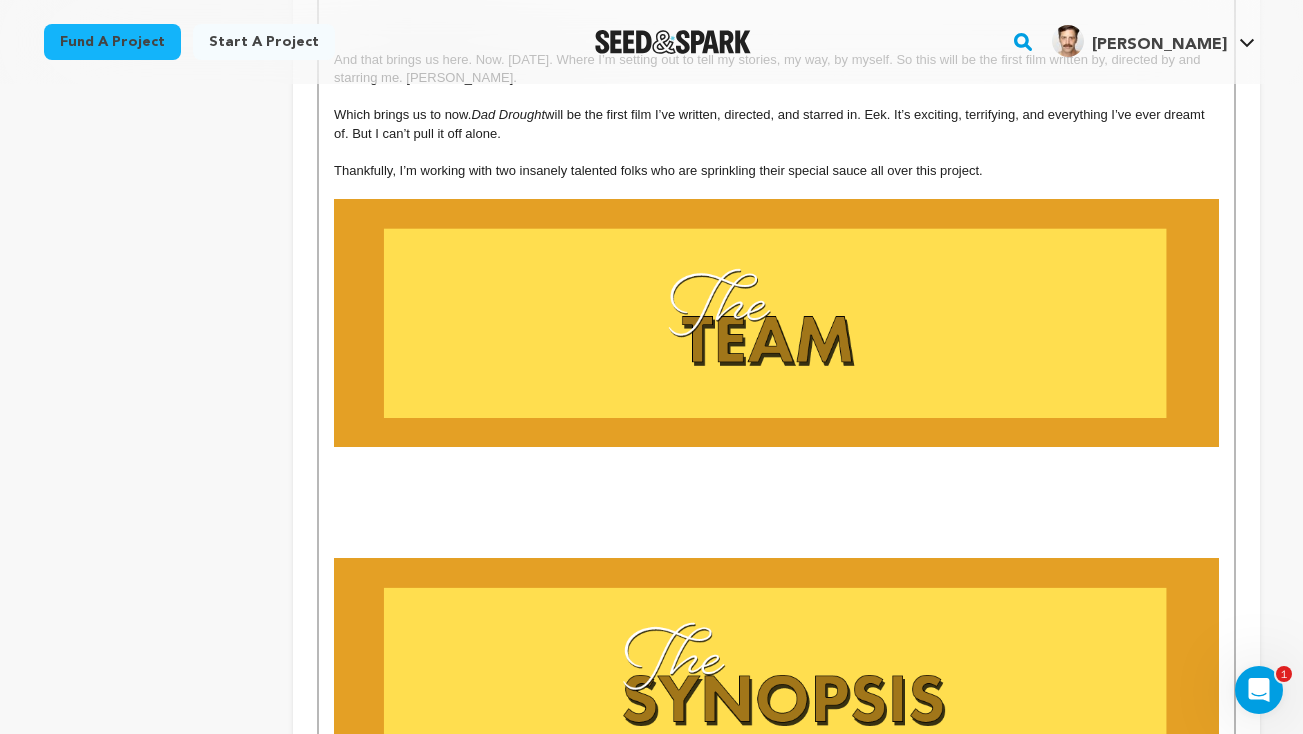 scroll, scrollTop: 3258, scrollLeft: 0, axis: vertical 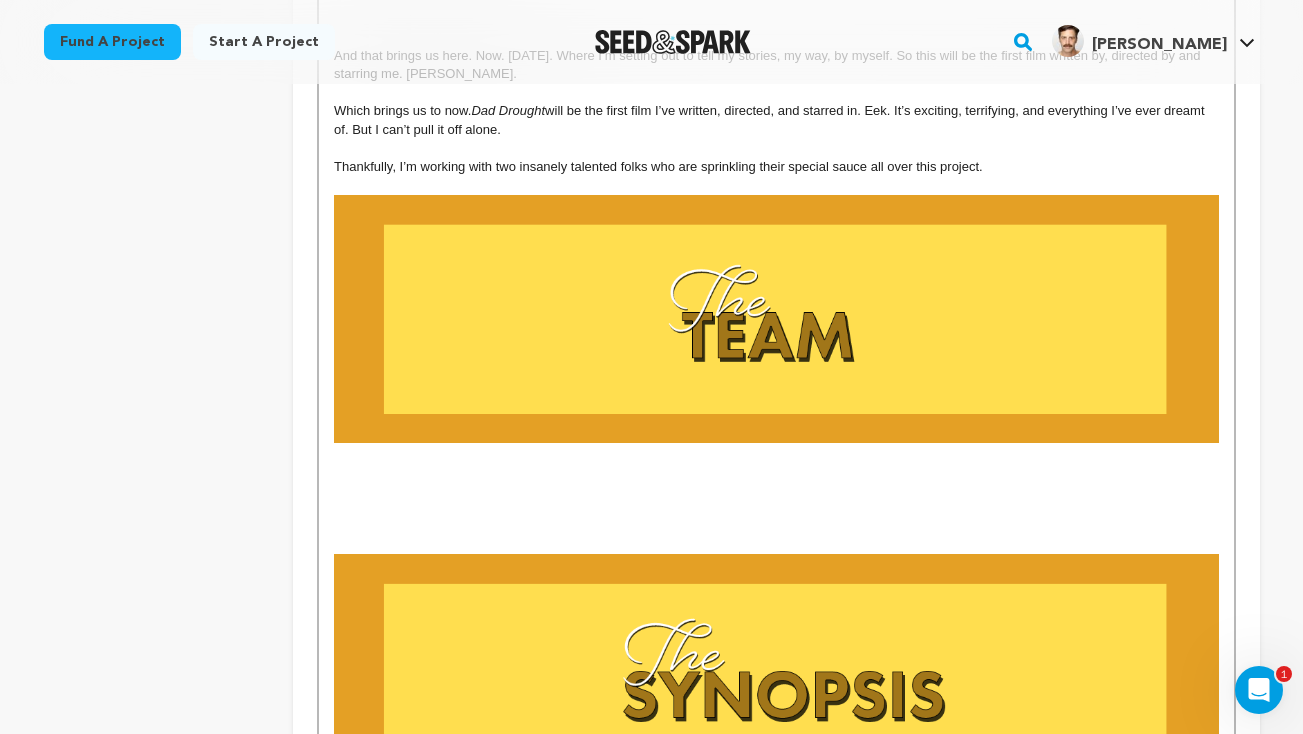 click at bounding box center [776, 489] 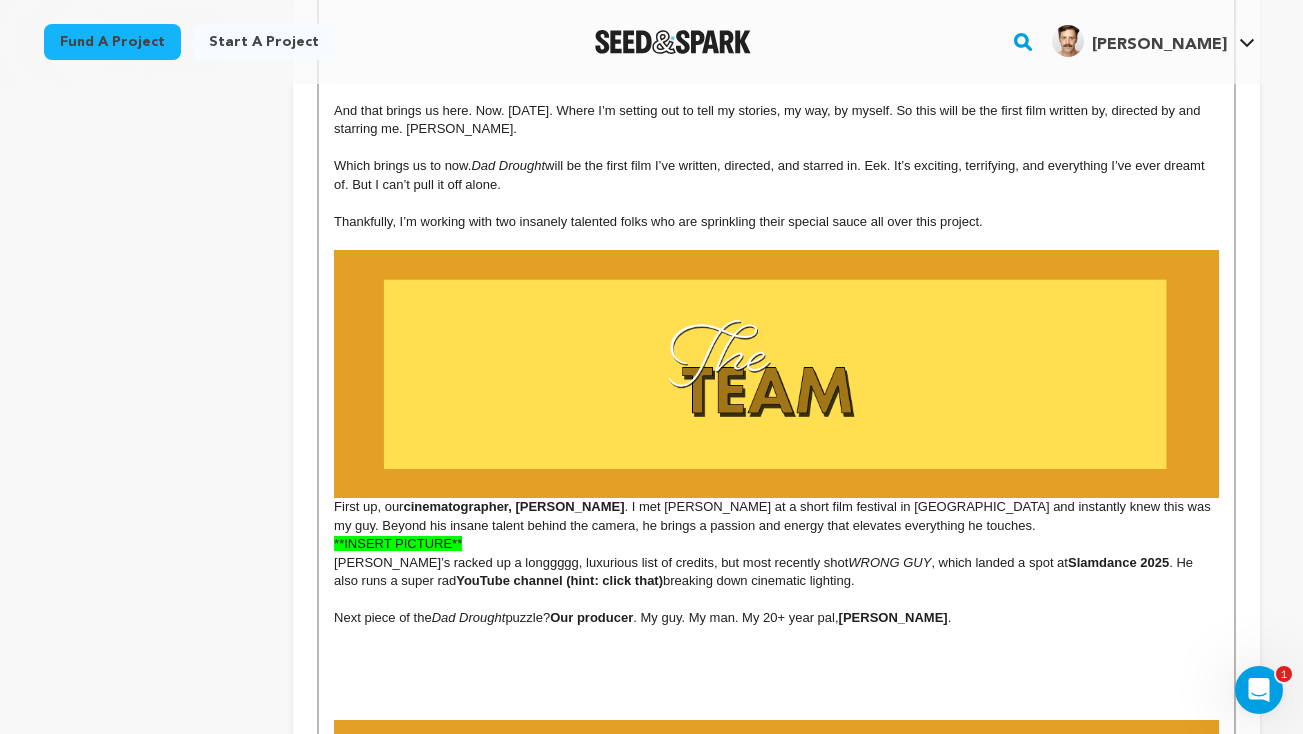 scroll, scrollTop: 3517, scrollLeft: 0, axis: vertical 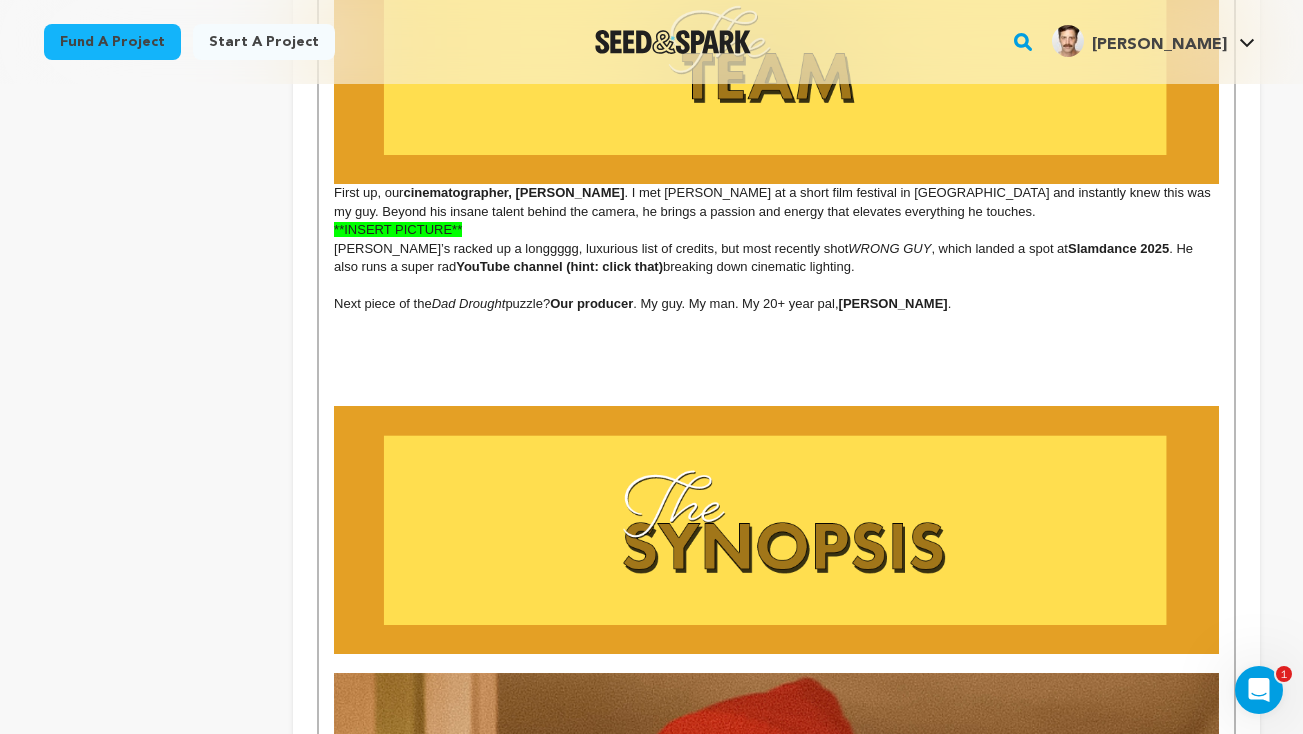 click on "Make it personal so you feel embarrassed to share it.” — Quentin Tarantio I printed that out and slapped it on the wall above my desk. It was my entire approach to writing this film. I felt I needed to bare the full scope of the emotions I have surrounding my father. And even though we’ve come such a long way, I was tired of holding anger at him from moments in our past we shared or, unfortunately, didn’t.  I needed to have the conversations we never had. To say the things I’ve only said to my therapist. To show the beauty of our reconnection in one definitive, cinematic moment.  That’s what drove me to write this short film and the subsequent feature length version of it. It’s part healing, part cautionary tale, part redemption story.   He is also most likely reading this, so “Dad Drought 2: The Re-Drought” will most certainly be chock full of fresh material. A simply atrocious display of everything. A considerably less atrocious display. Nice To Finally Meet You Dad Drought WRONG GUY ." at bounding box center [776, 1441] 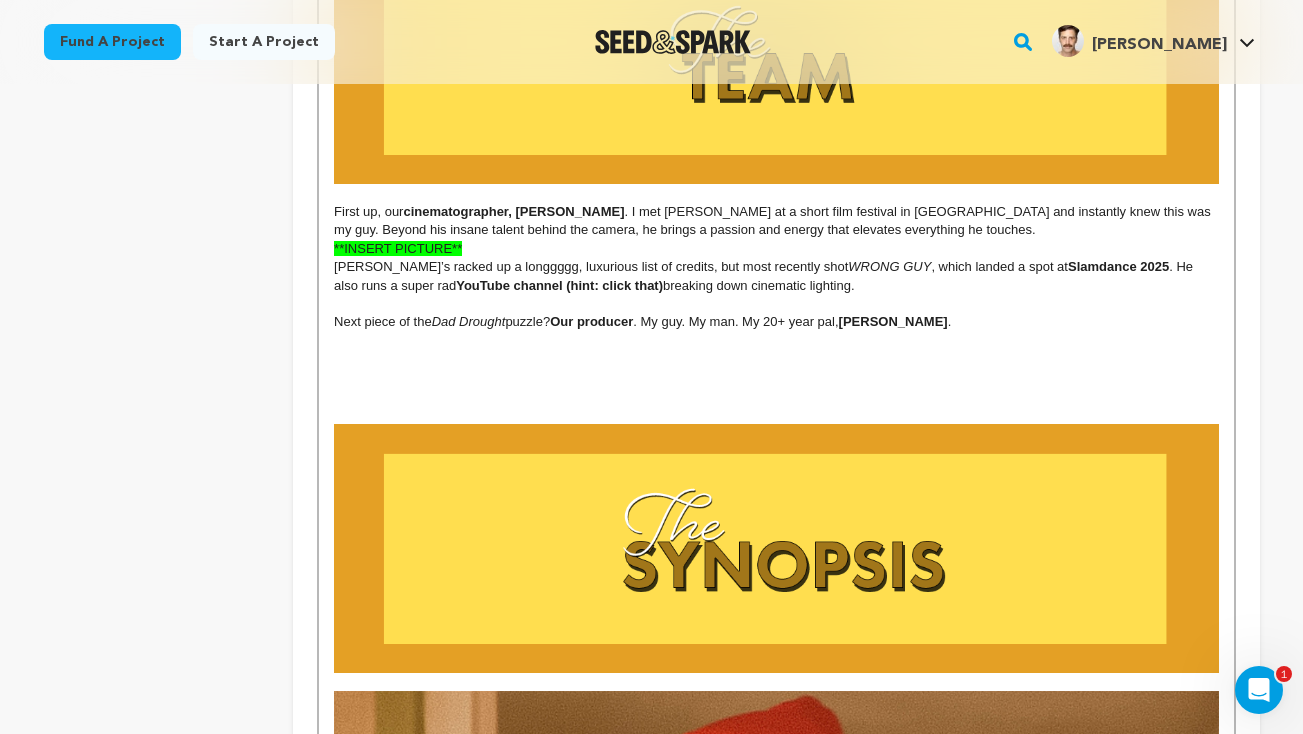 click on "﻿ First up, our  cinematographer, Nate Caywood . I met Nate at a short film festival in LA and instantly knew this was my guy. Beyond his insane talent behind the camera, he brings a passion and energy that elevates everything he touches." at bounding box center (776, 221) 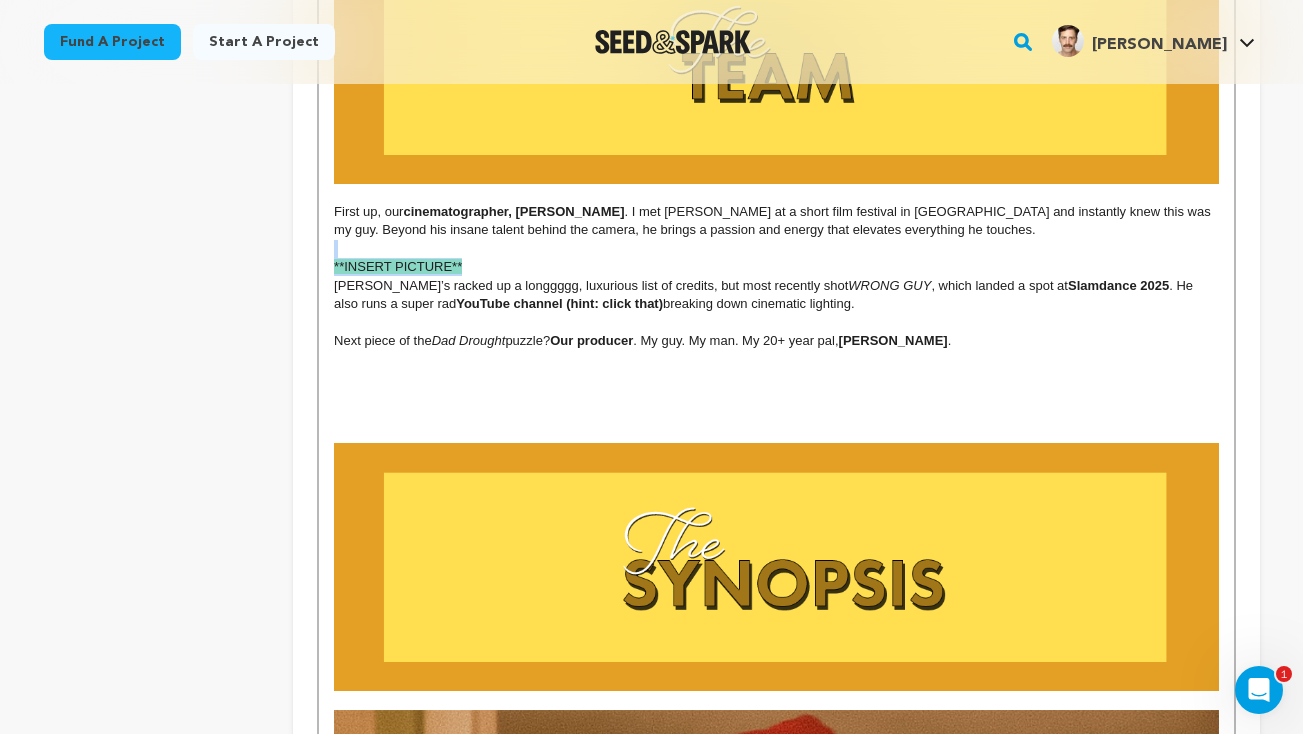 drag, startPoint x: 479, startPoint y: 242, endPoint x: 297, endPoint y: 236, distance: 182.09888 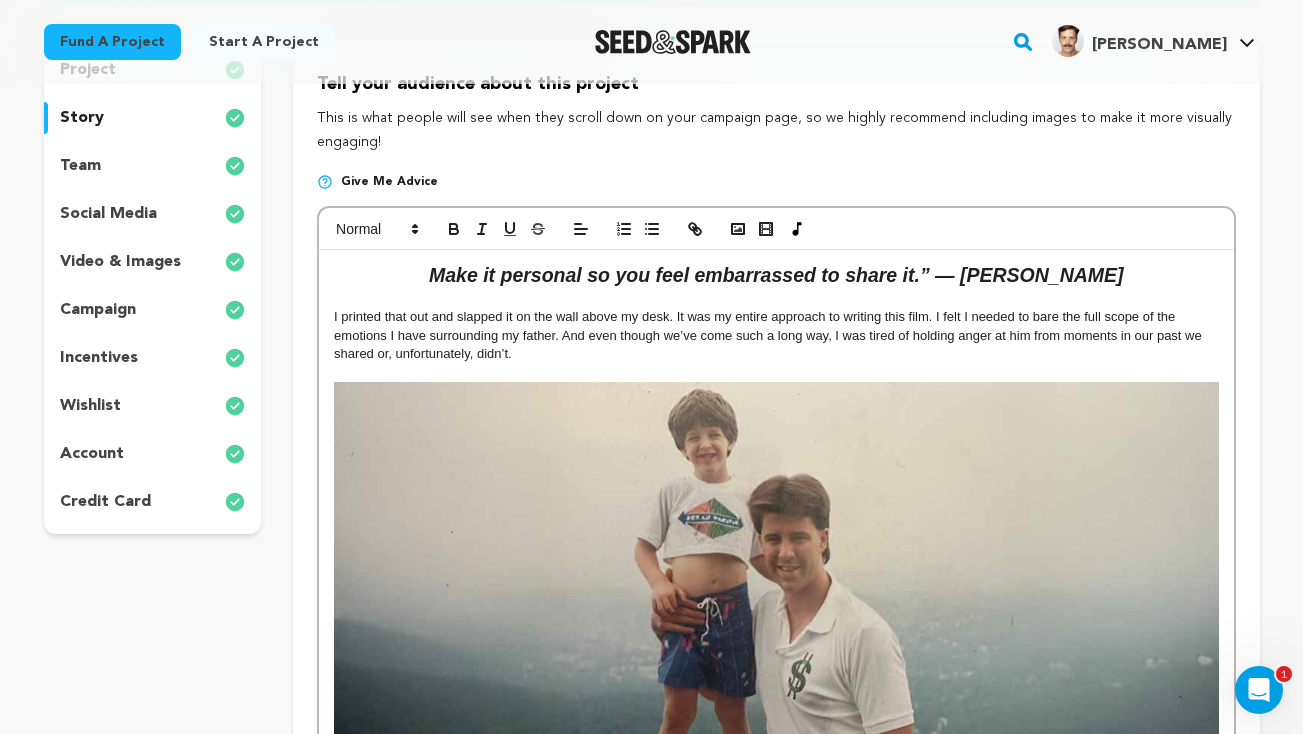 scroll, scrollTop: 0, scrollLeft: 0, axis: both 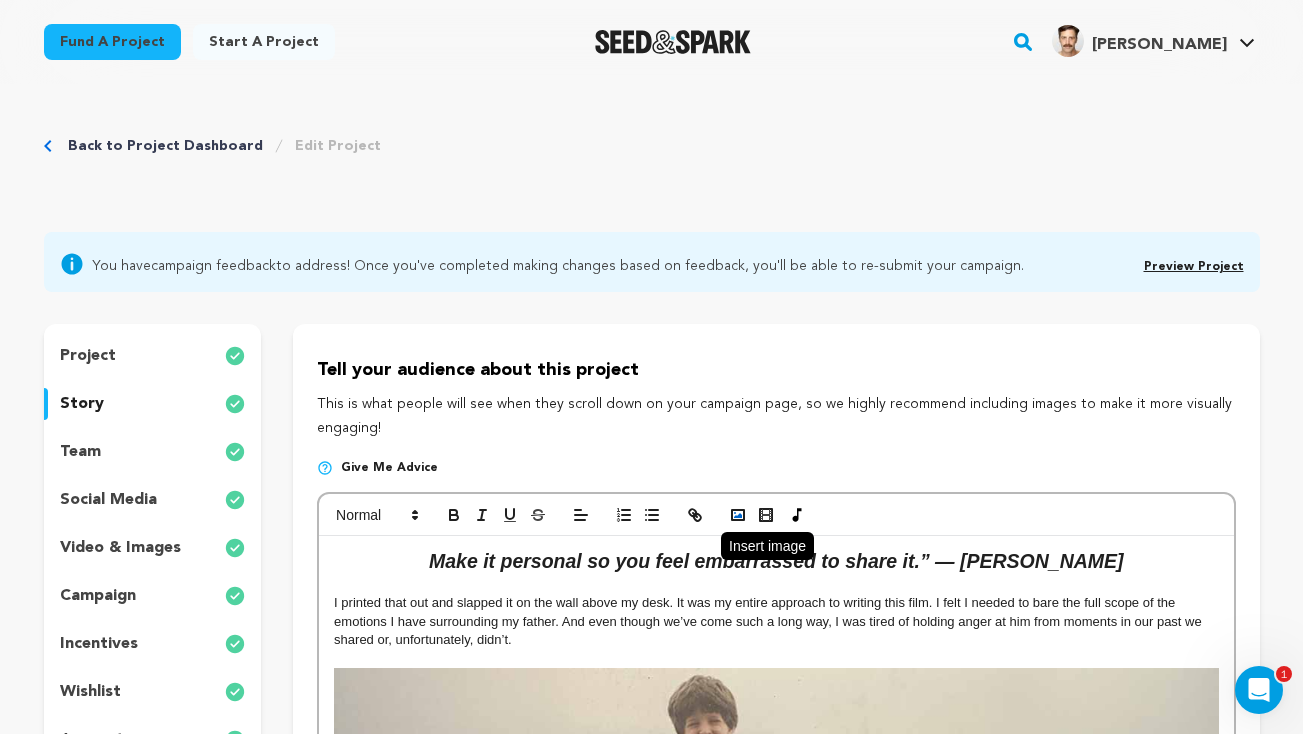 click 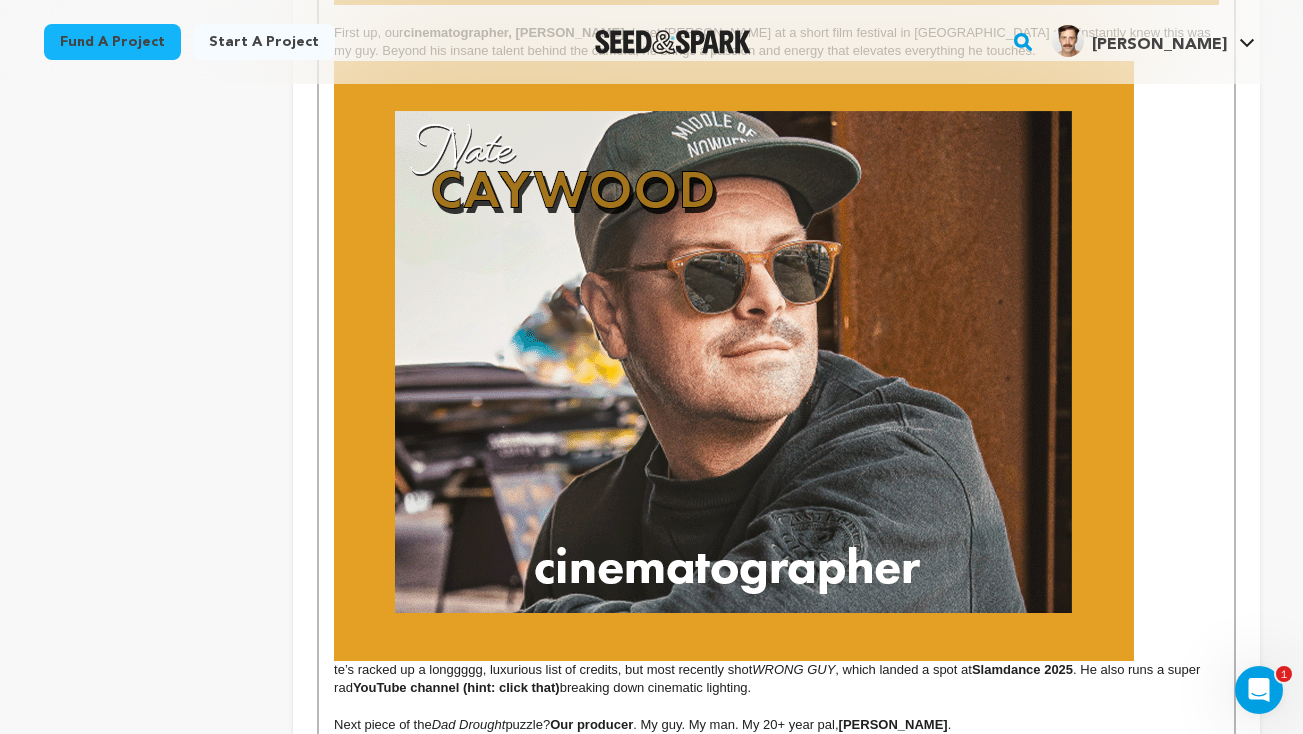 scroll, scrollTop: 3716, scrollLeft: 0, axis: vertical 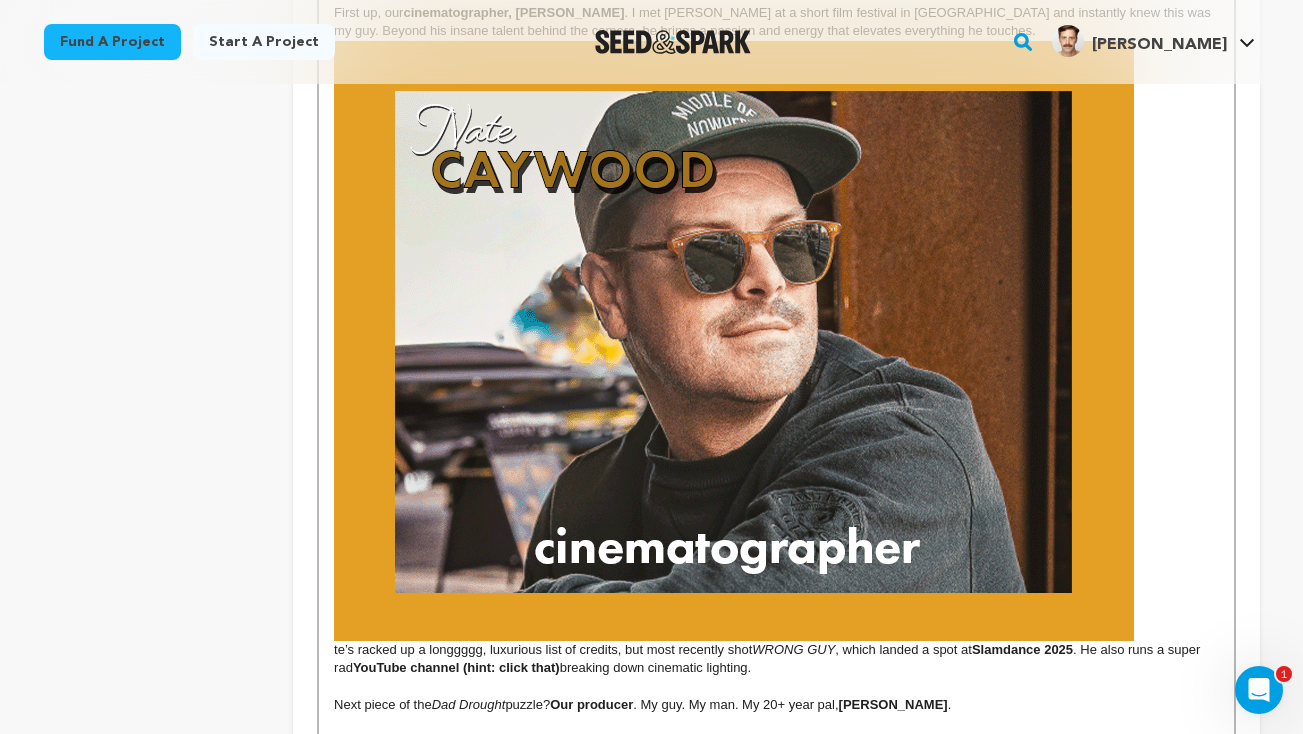 click at bounding box center [734, 341] 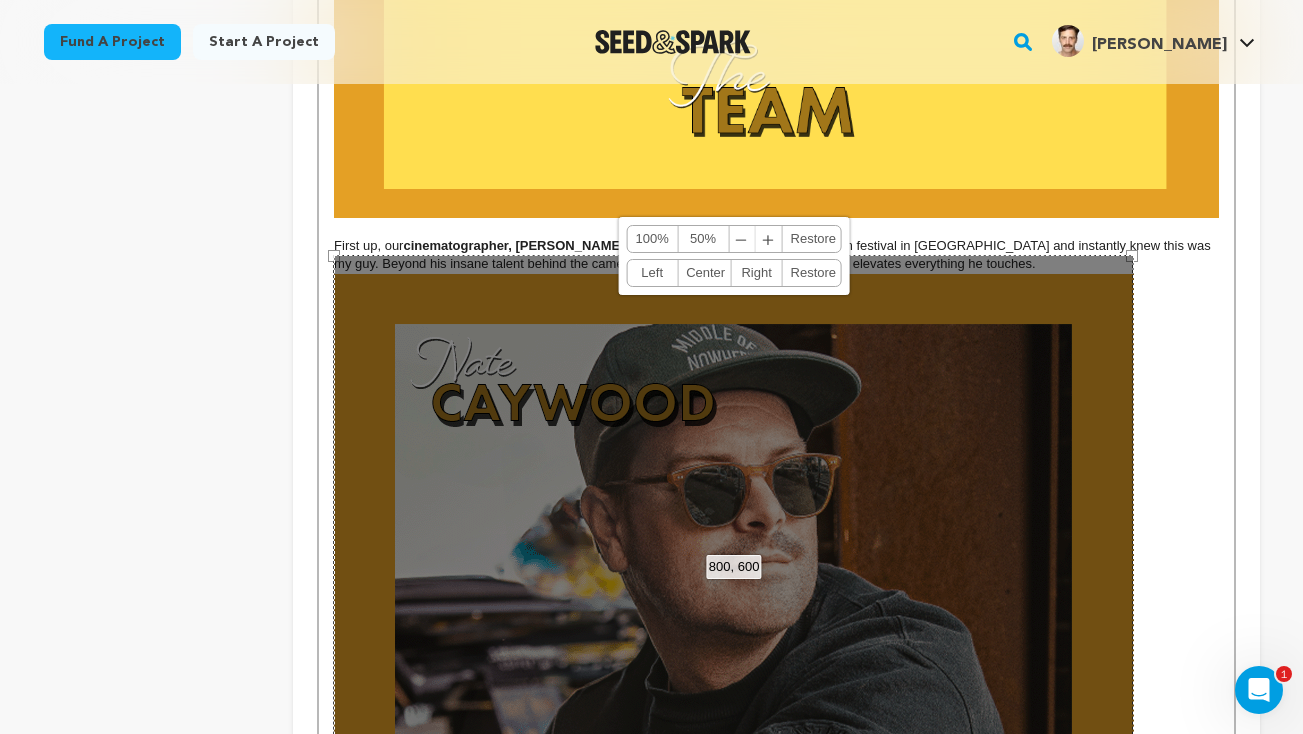 scroll, scrollTop: 3479, scrollLeft: 0, axis: vertical 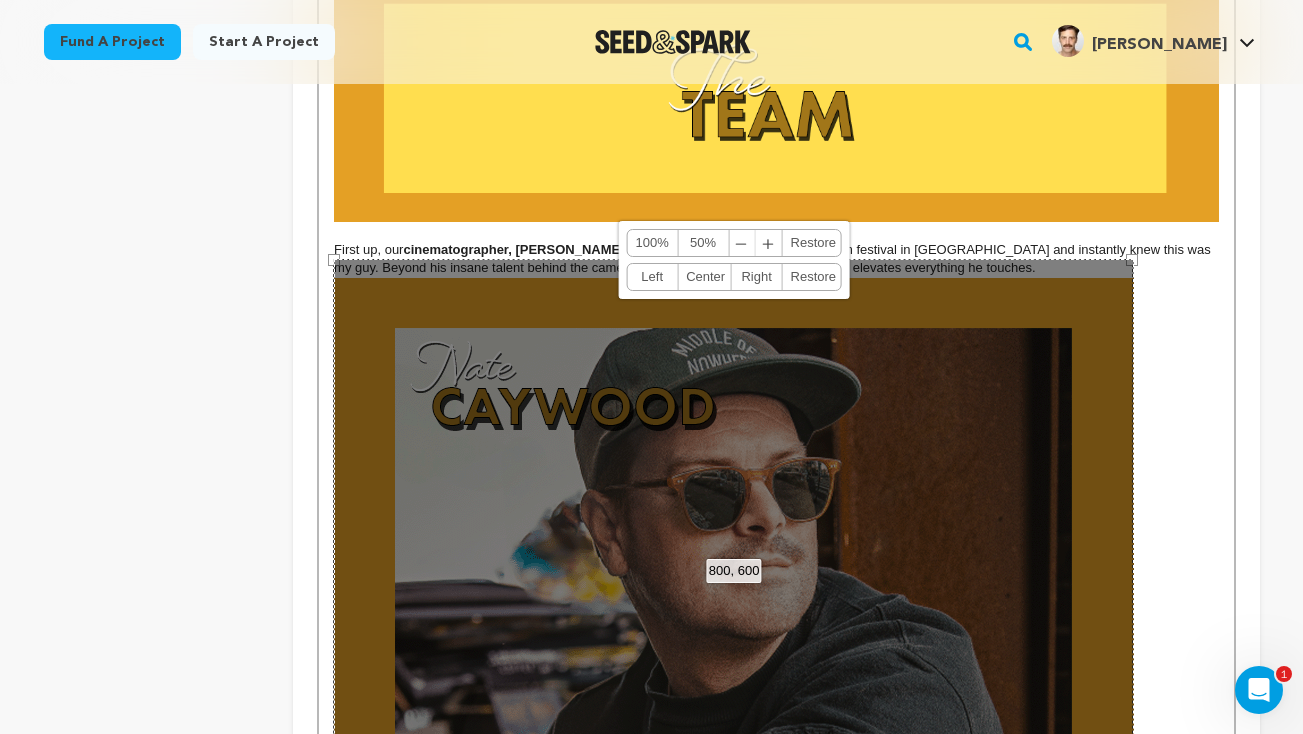 click on "50%" at bounding box center (703, 243) 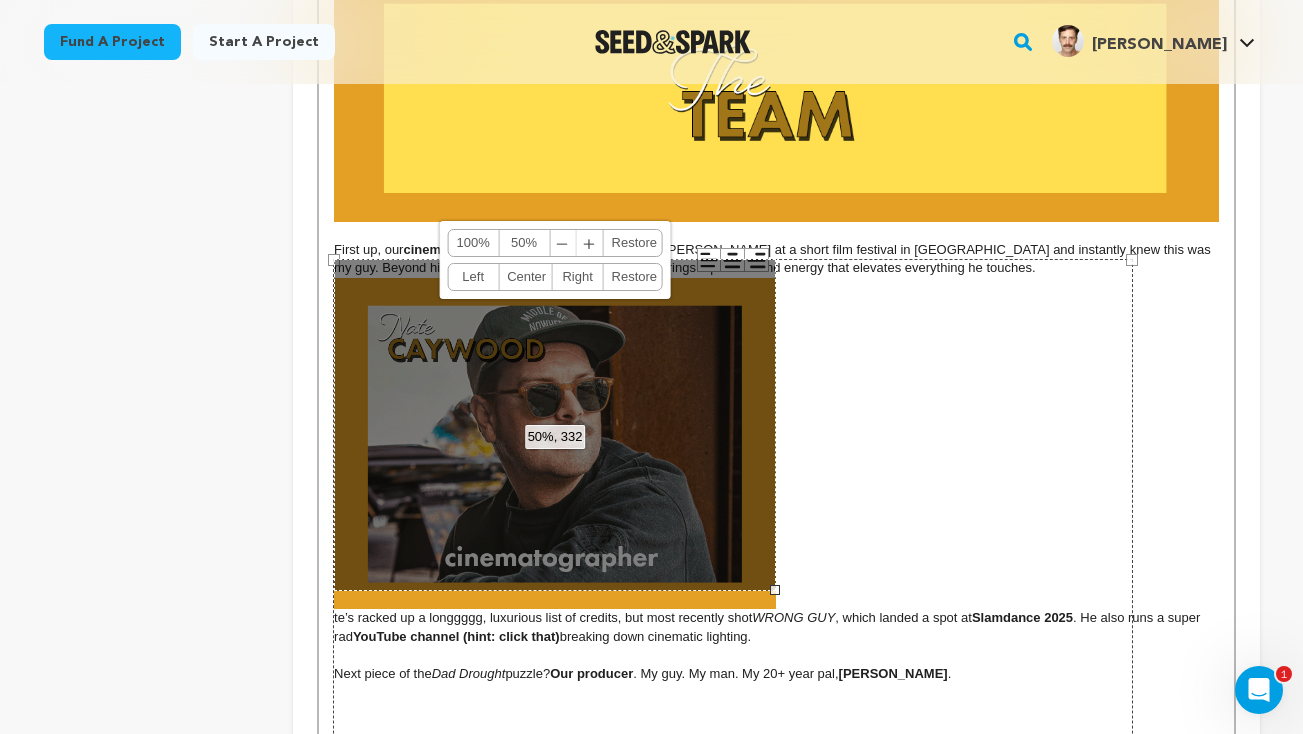 click on "Center" at bounding box center (525, 277) 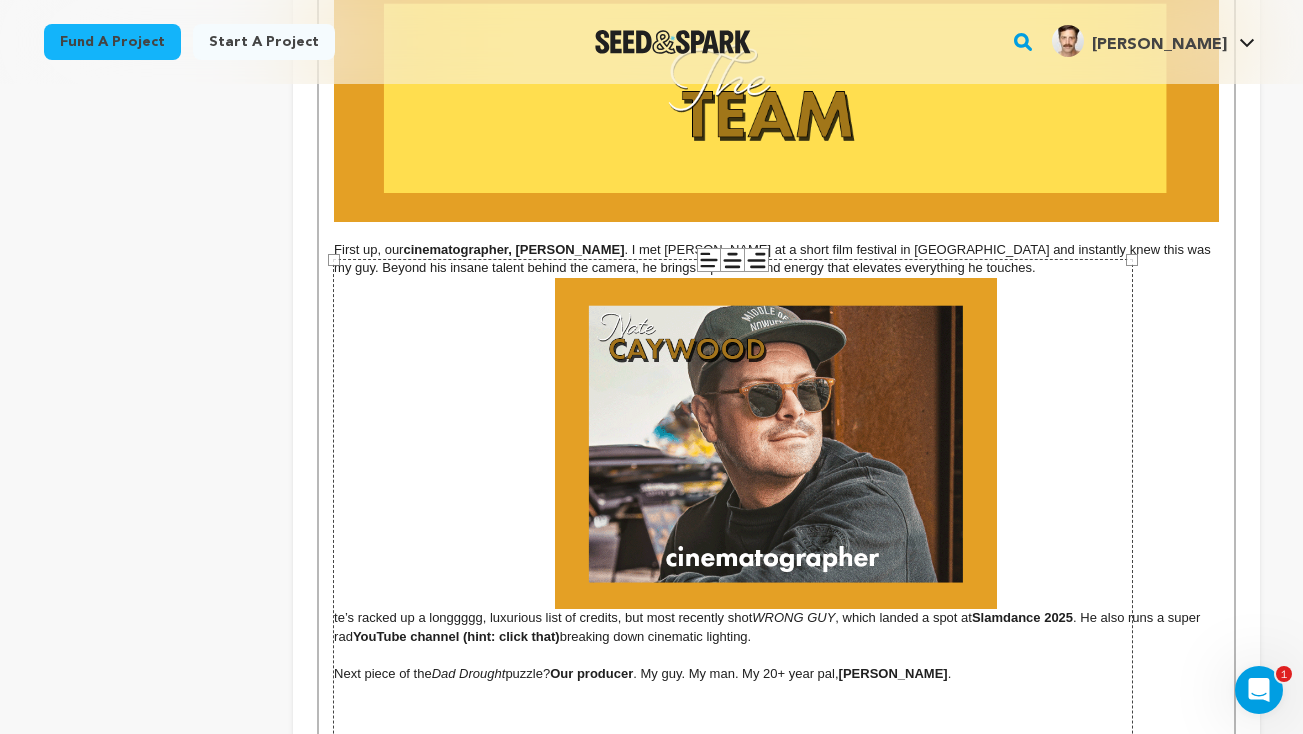 click on "800 × 600" at bounding box center [733, 559] 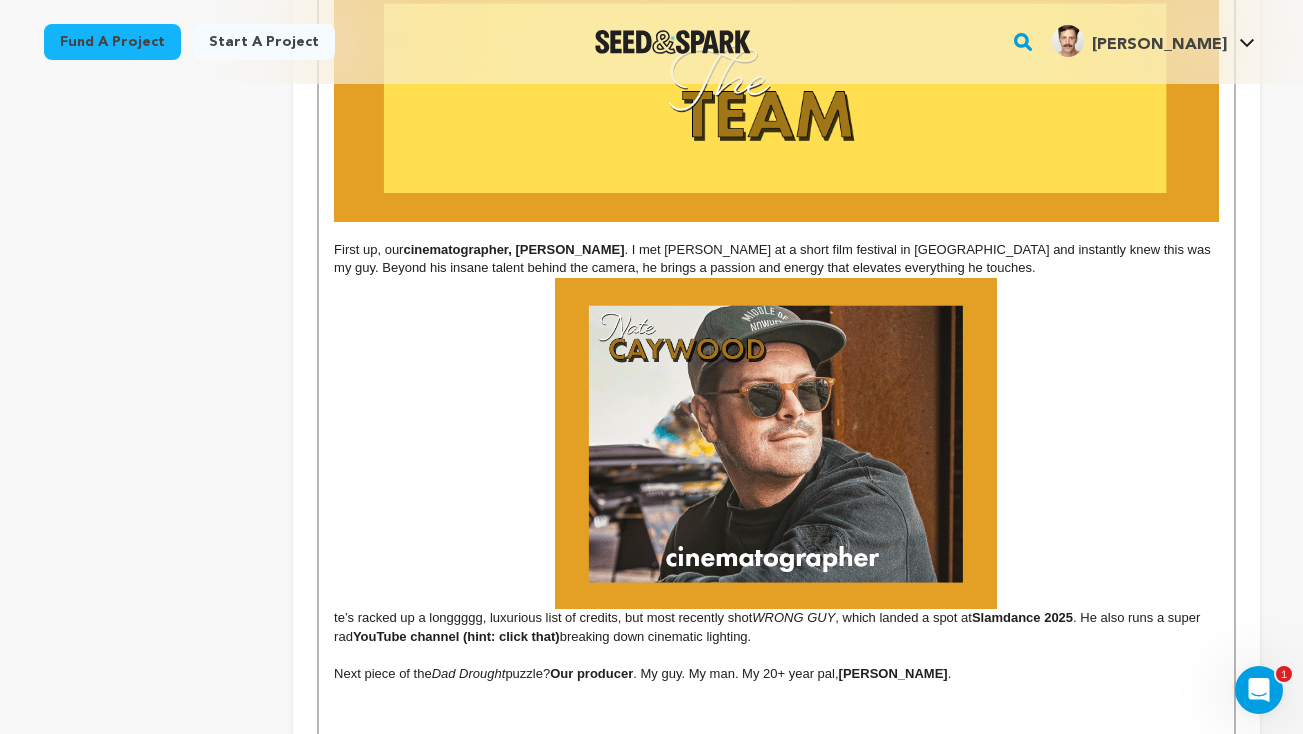 click on "Make it personal so you feel embarrassed to share it.” — Quentin Tarantio I printed that out and slapped it on the wall above my desk. It was my entire approach to writing this film. I felt I needed to bare the full scope of the emotions I have surrounding my father. And even though we’ve come such a long way, I was tired of holding anger at him from moments in our past we shared or, unfortunately, didn’t.  I needed to have the conversations we never had. To say the things I’ve only said to my therapist. To show the beauty of our reconnection in one definitive, cinematic moment.  That’s what drove me to write this short film and the subsequent feature length version of it. It’s part healing, part cautionary tale, part redemption story.   He is also most likely reading this, so “Dad Drought 2: The Re-Drought” will most certainly be chock full of fresh material. A simply atrocious display of everything. A considerably less atrocious display. Nice To Finally Meet You Dad Drought WRONG GUY ." at bounding box center (776, 1645) 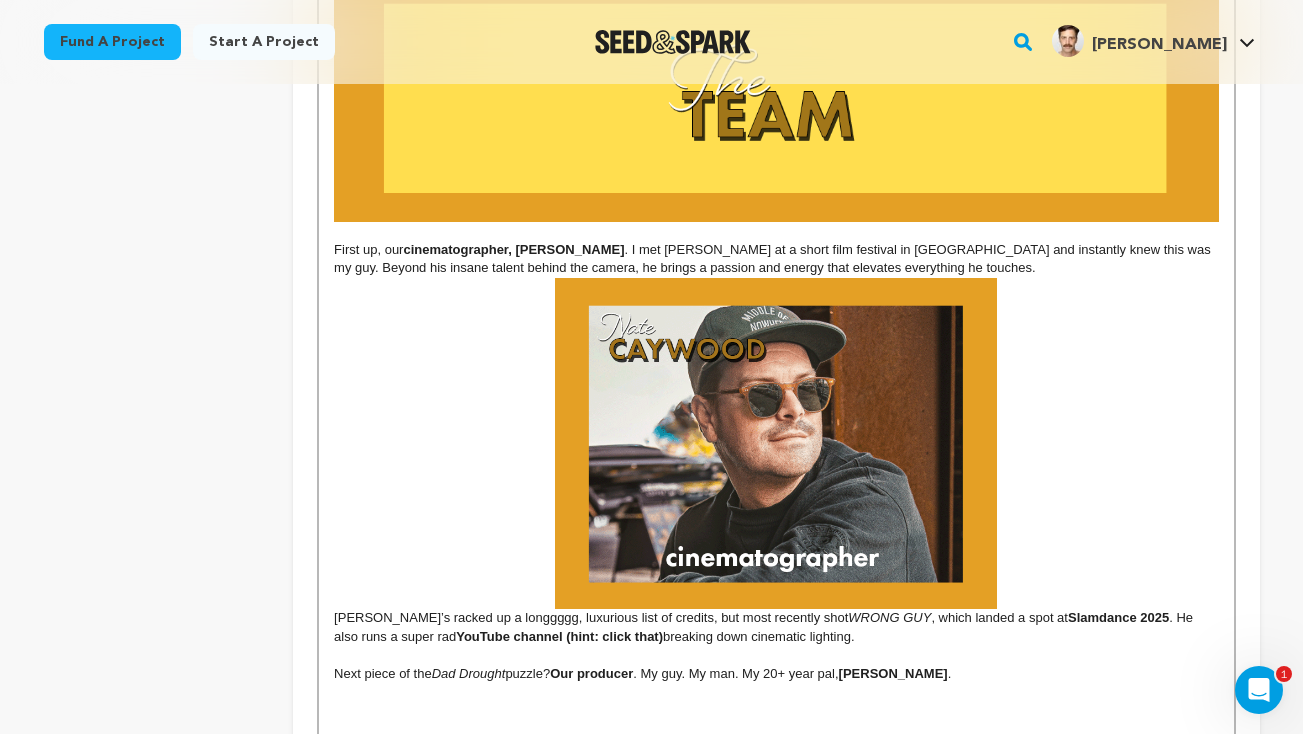 click on "[PERSON_NAME]’s racked up a longgggg, luxurious list of credits, but most recently shot" at bounding box center (776, 452) 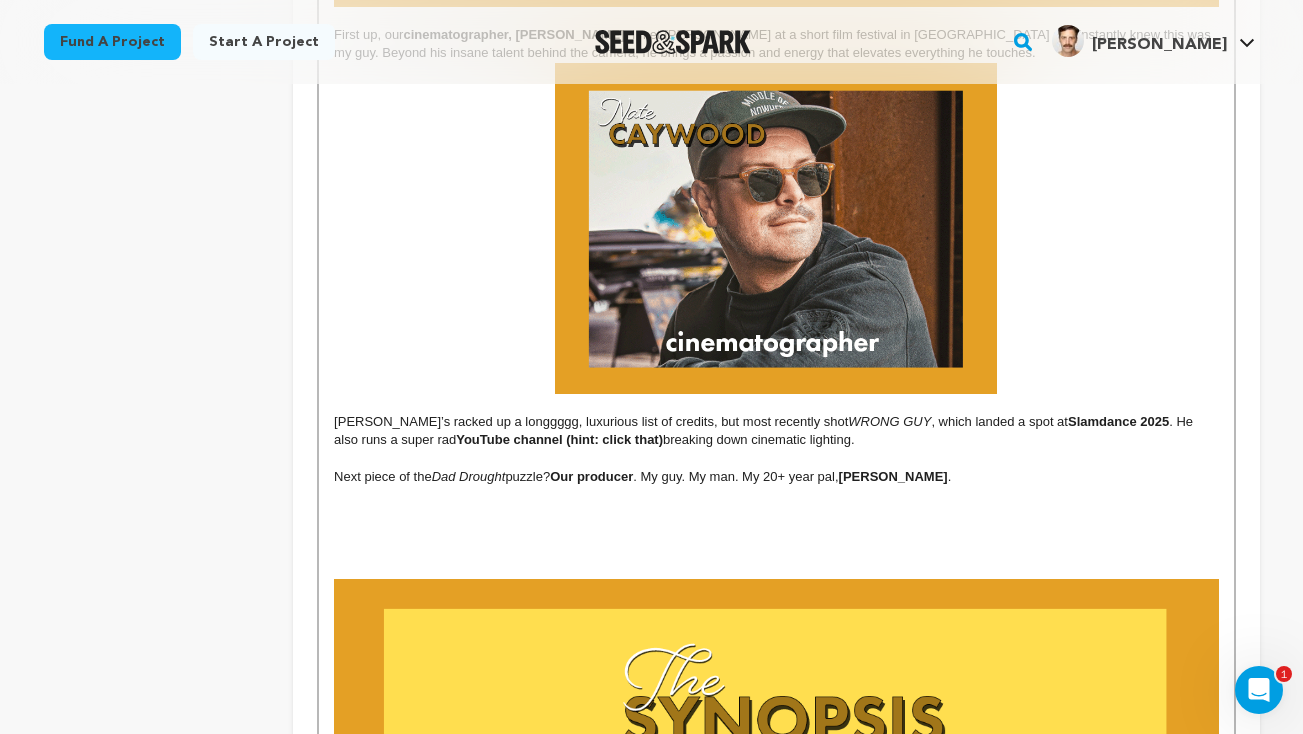 scroll, scrollTop: 3696, scrollLeft: 0, axis: vertical 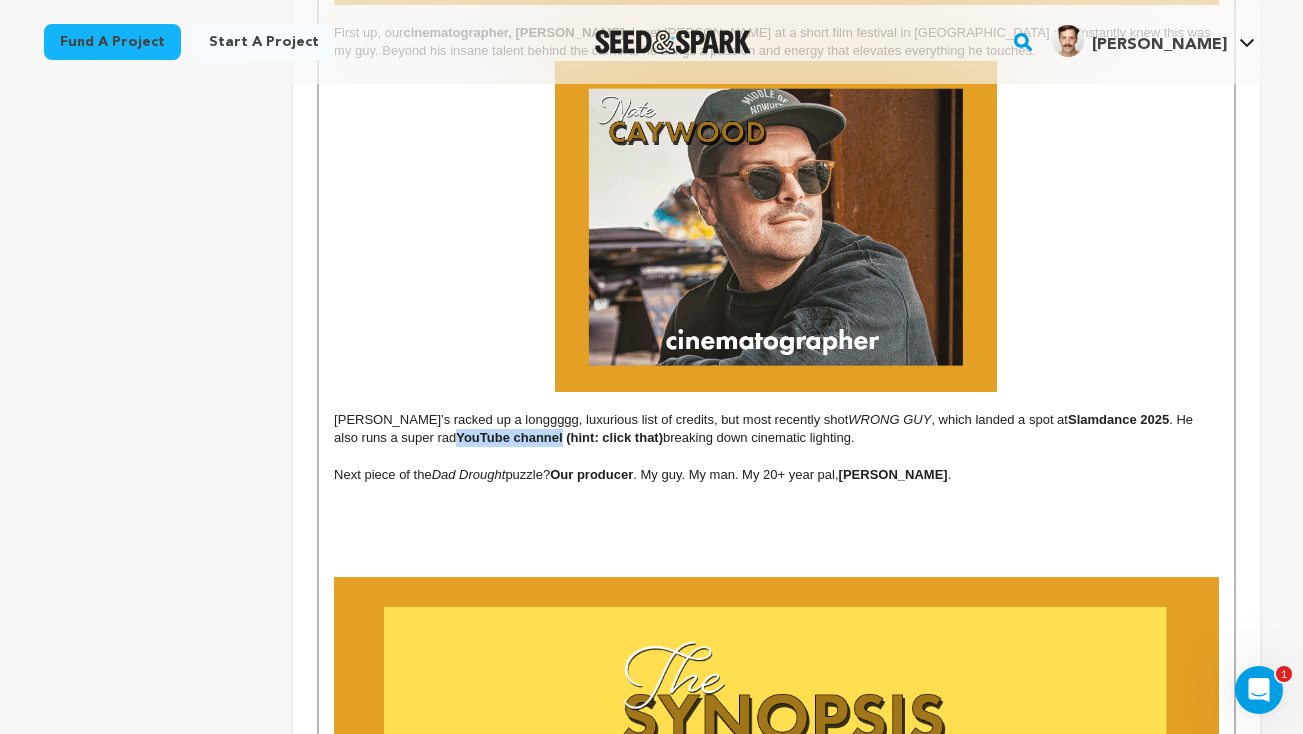 drag, startPoint x: 496, startPoint y: 422, endPoint x: 390, endPoint y: 424, distance: 106.01887 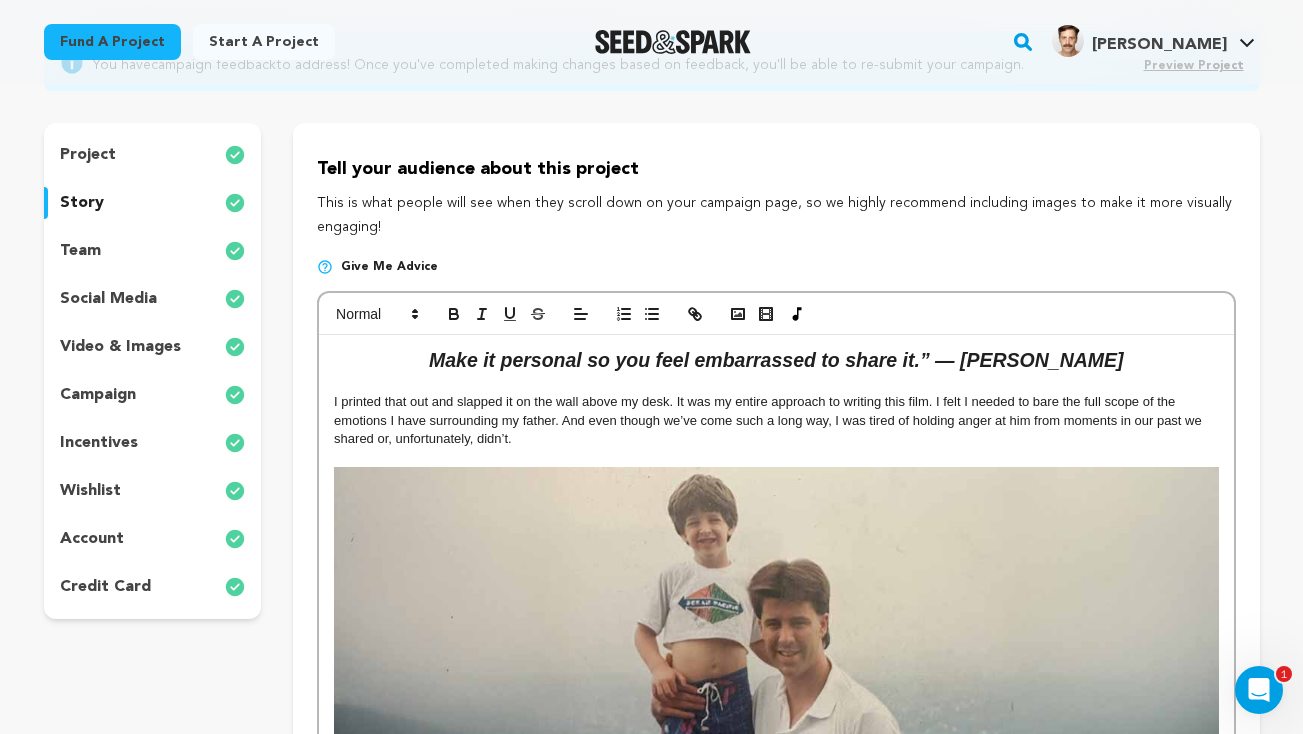 scroll, scrollTop: 178, scrollLeft: 0, axis: vertical 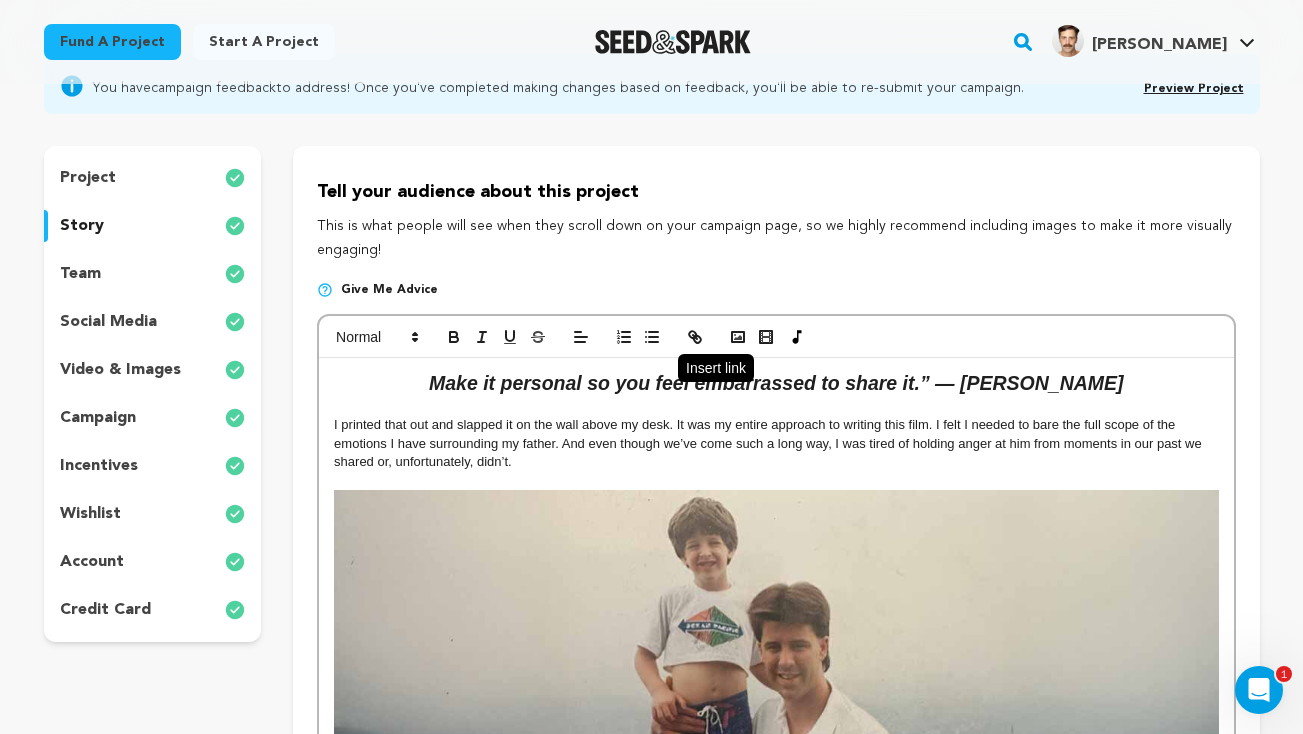 click 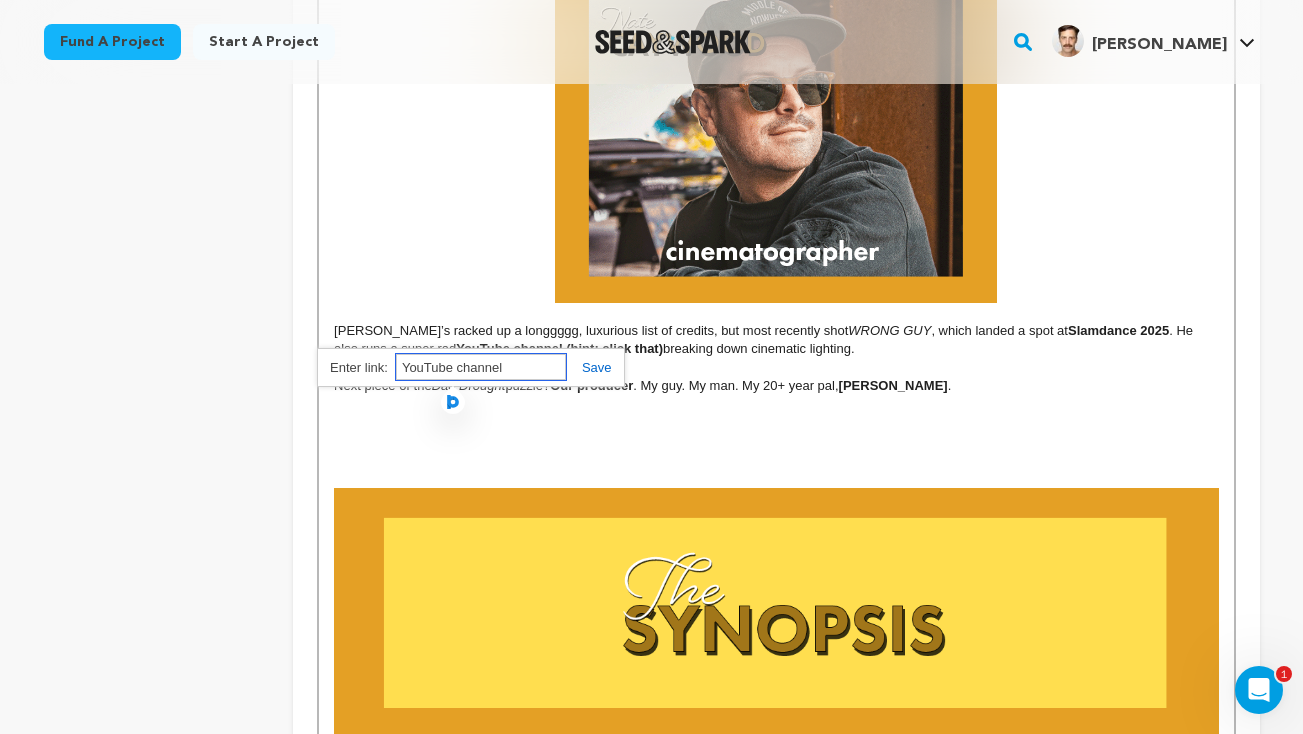 scroll, scrollTop: 3783, scrollLeft: 0, axis: vertical 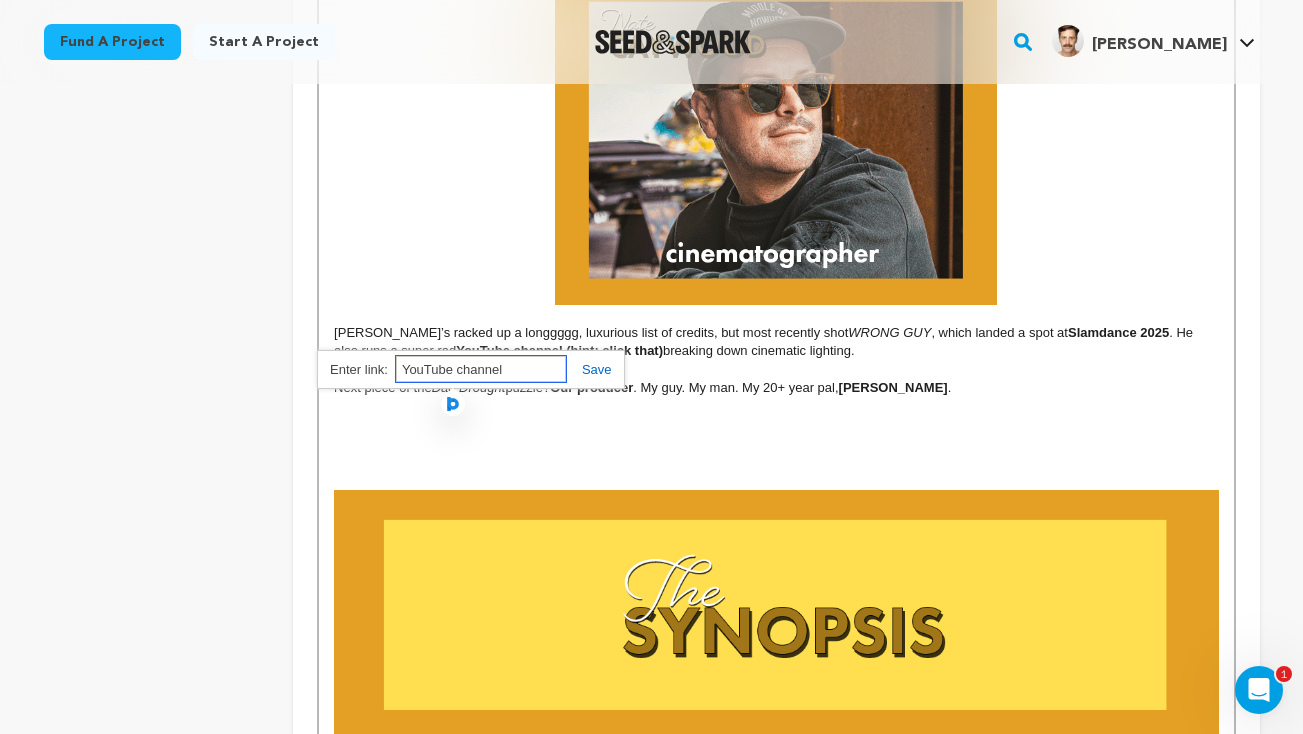 paste on "https://www.youtube.com/natecaywood?app=desktop&fbclid=PAZXh0bgNhZW0CMTEAAaeC7LPhhSxgk6Ynuacf7pqQB3xDjYoGSRqsJaWa8Wn4GklIMvcbI7XeRg9nog_aem_-i_cZgzmEKJVCa0gXGozZw" 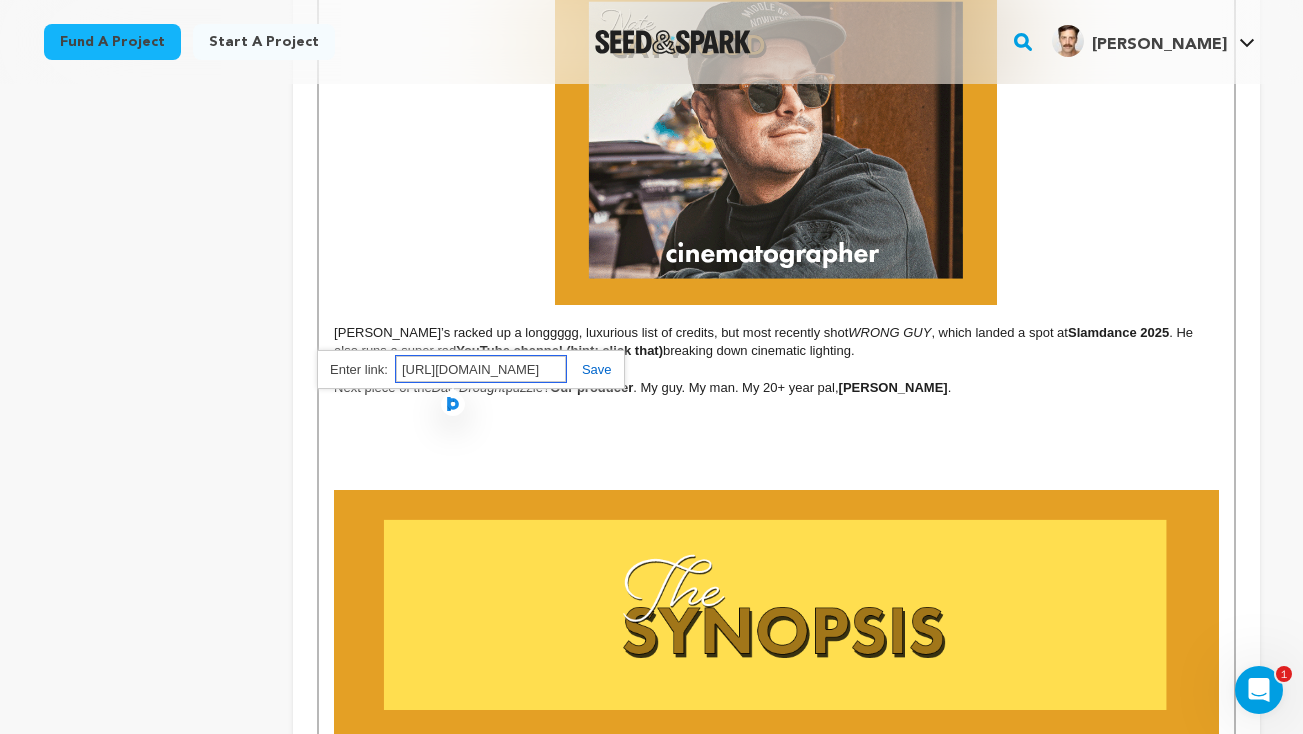 scroll, scrollTop: 0, scrollLeft: 1016, axis: horizontal 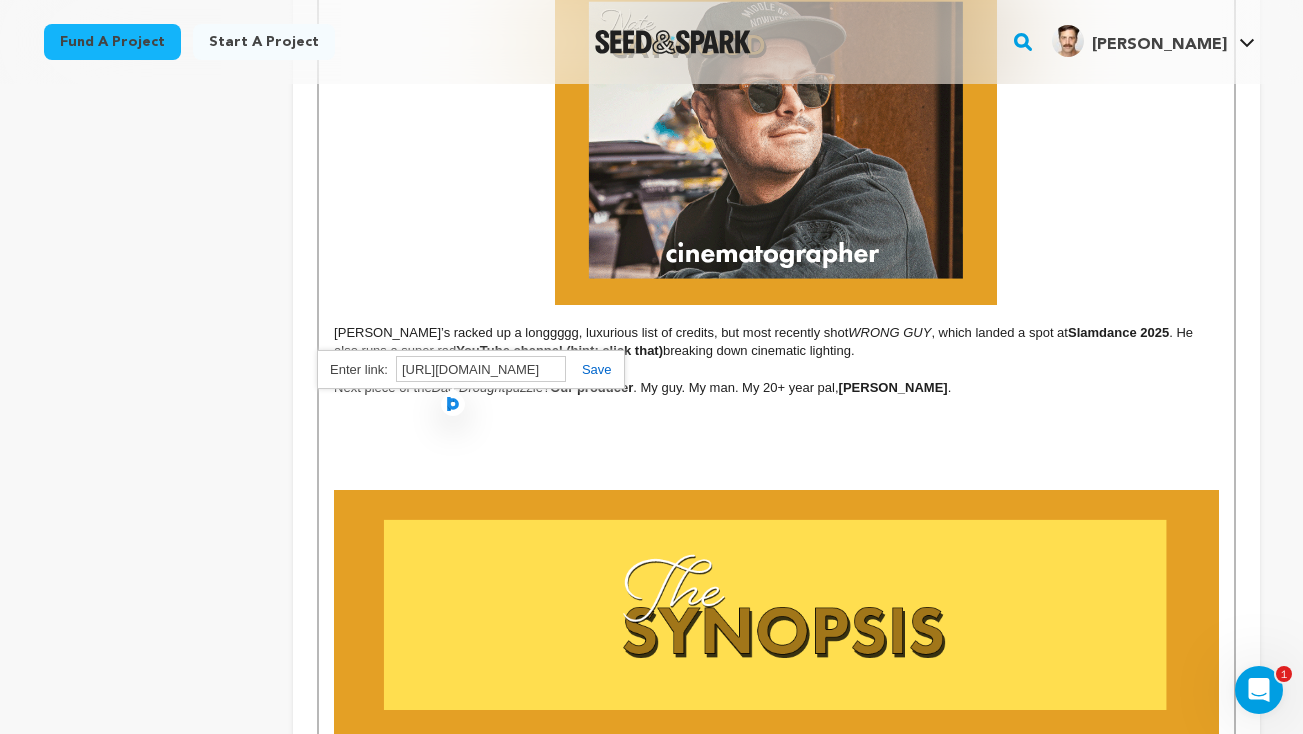 click at bounding box center [589, 369] 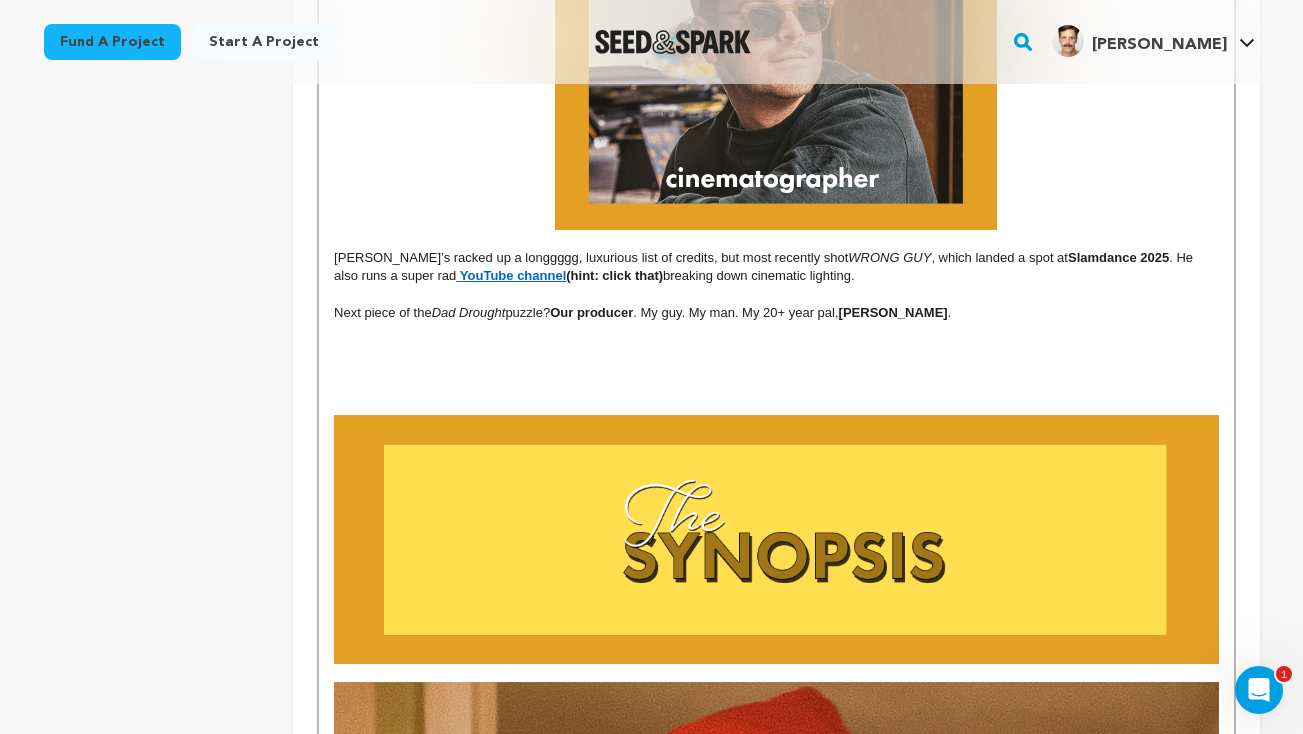 scroll, scrollTop: 3854, scrollLeft: 0, axis: vertical 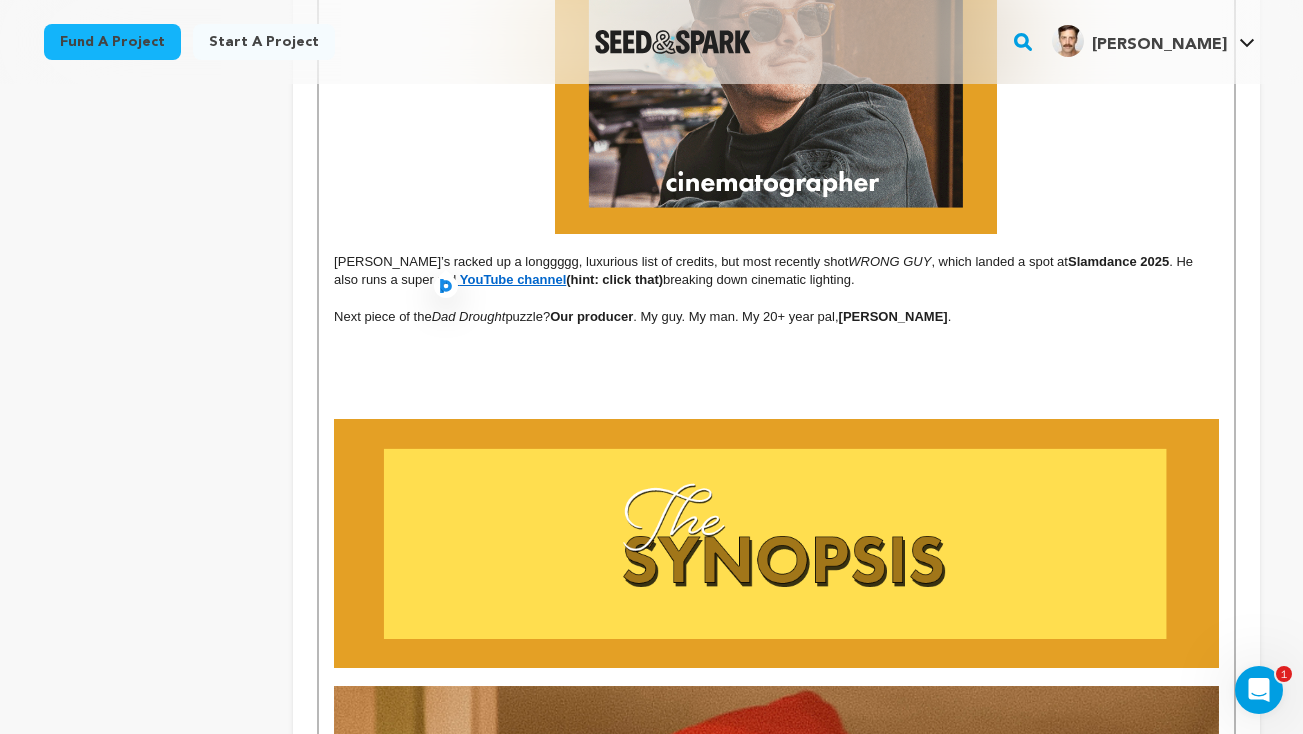 click on "﻿ Nate’s racked up a longgggg, luxurious list of credits, but most recently shot" at bounding box center [591, 261] 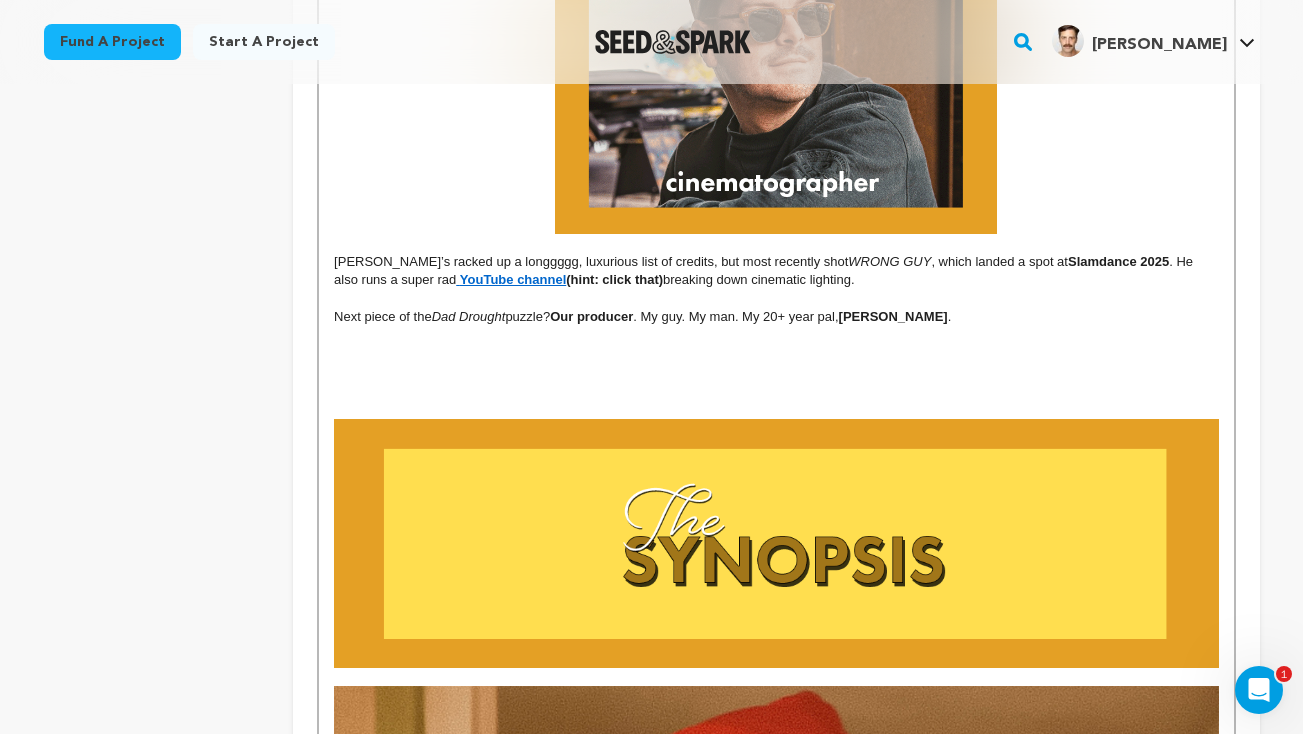 click on "(hint: click that)" at bounding box center (614, 279) 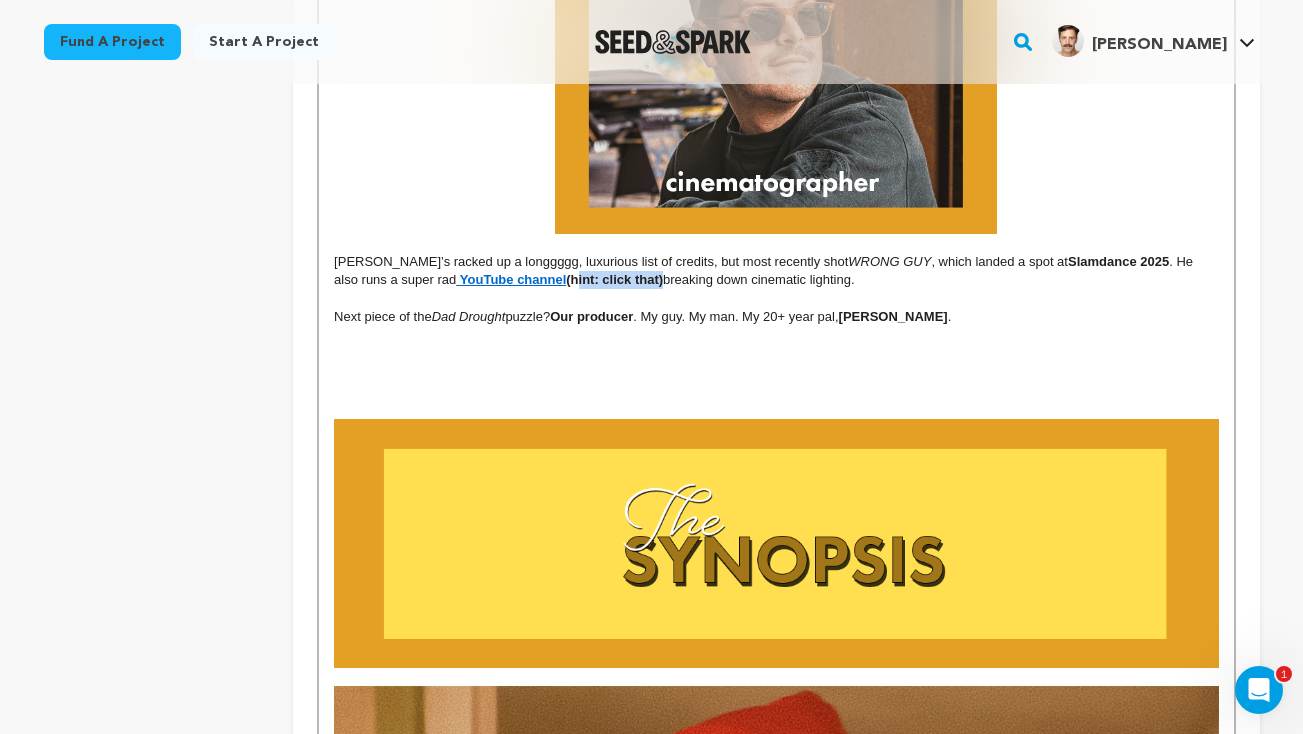 drag, startPoint x: 594, startPoint y: 263, endPoint x: 507, endPoint y: 259, distance: 87.0919 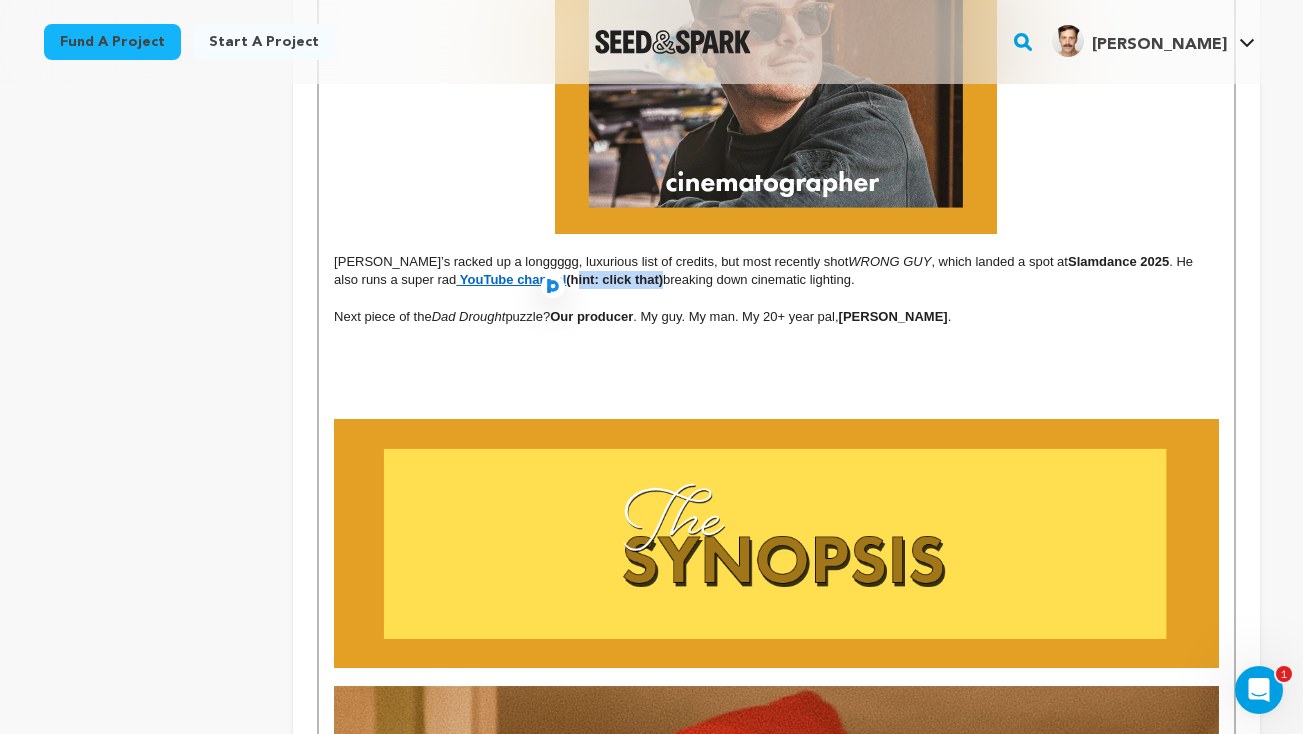 click on "(hint: click that)" at bounding box center [614, 279] 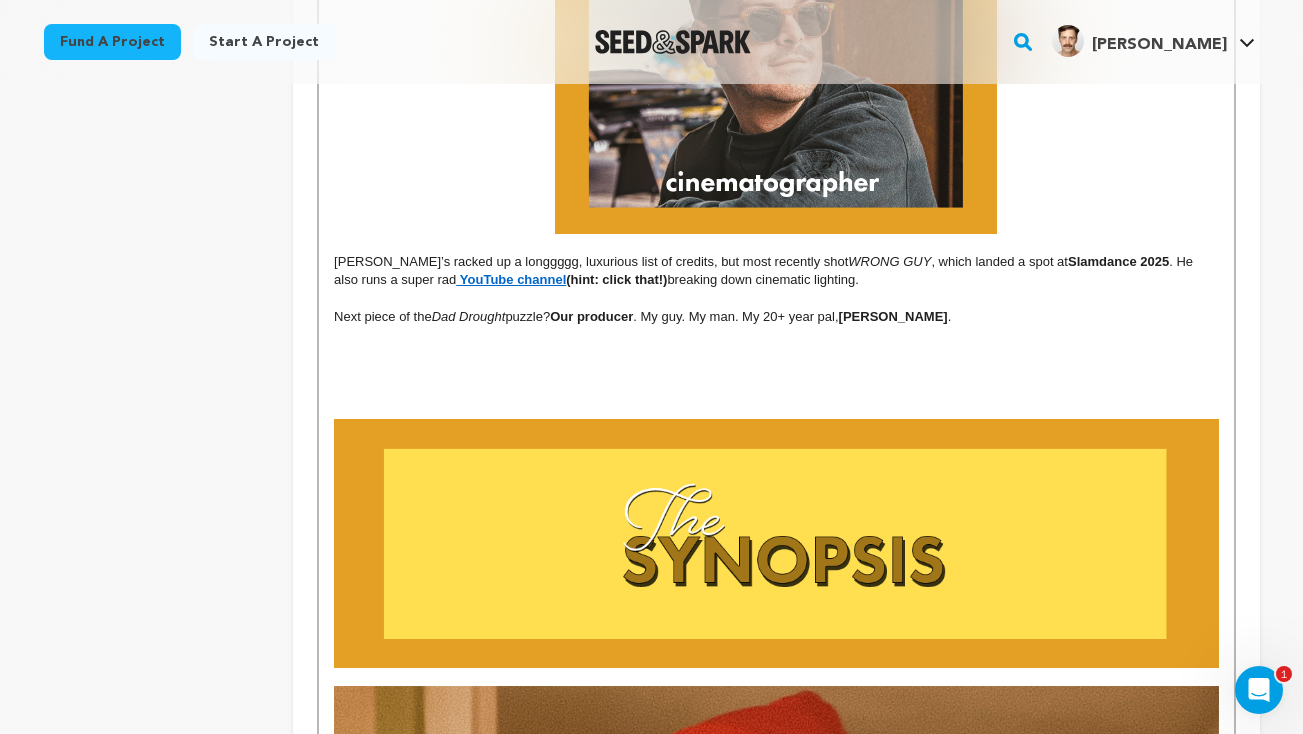 click at bounding box center [776, 372] 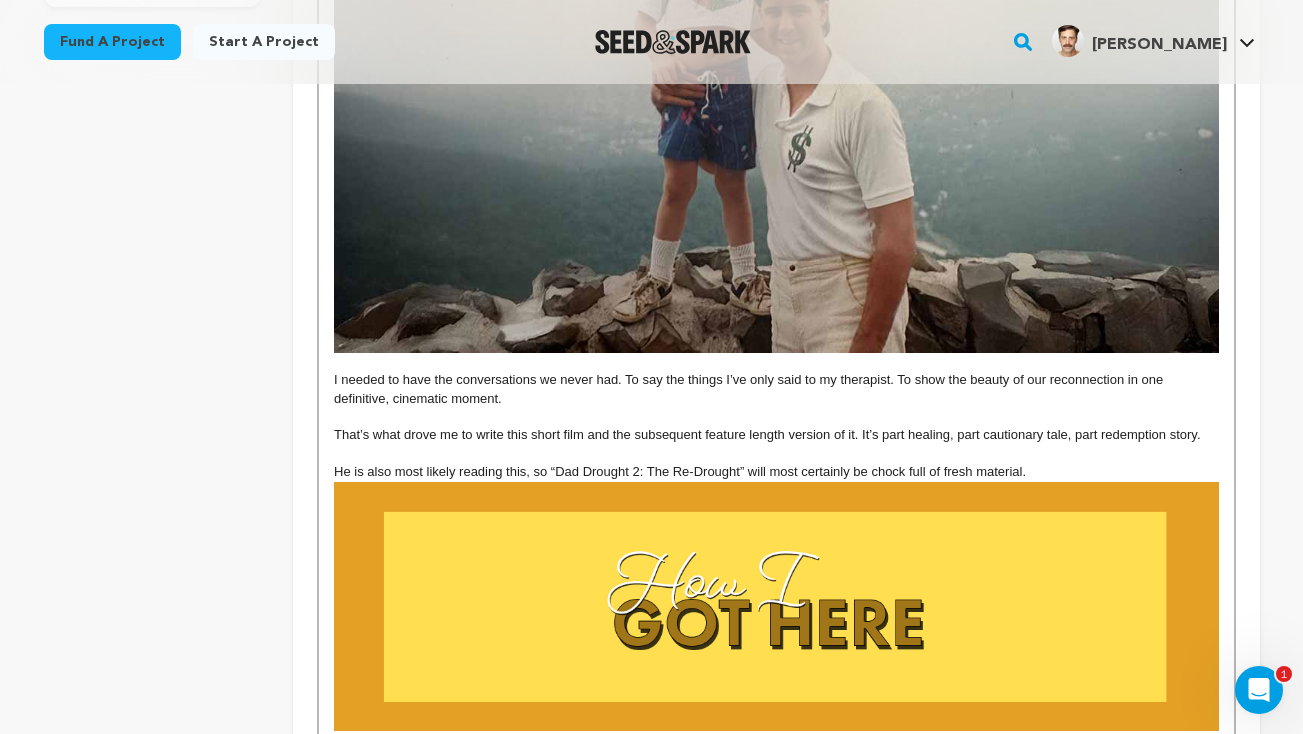 scroll, scrollTop: 0, scrollLeft: 0, axis: both 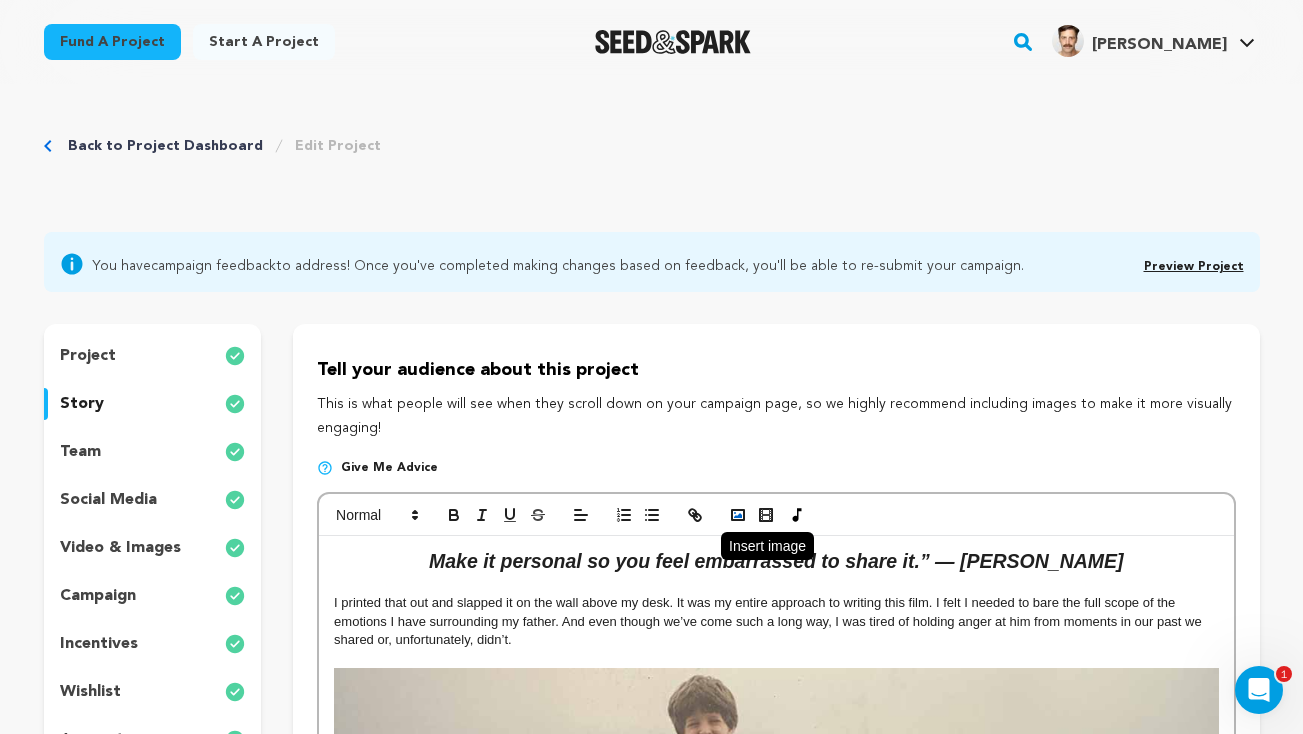 click 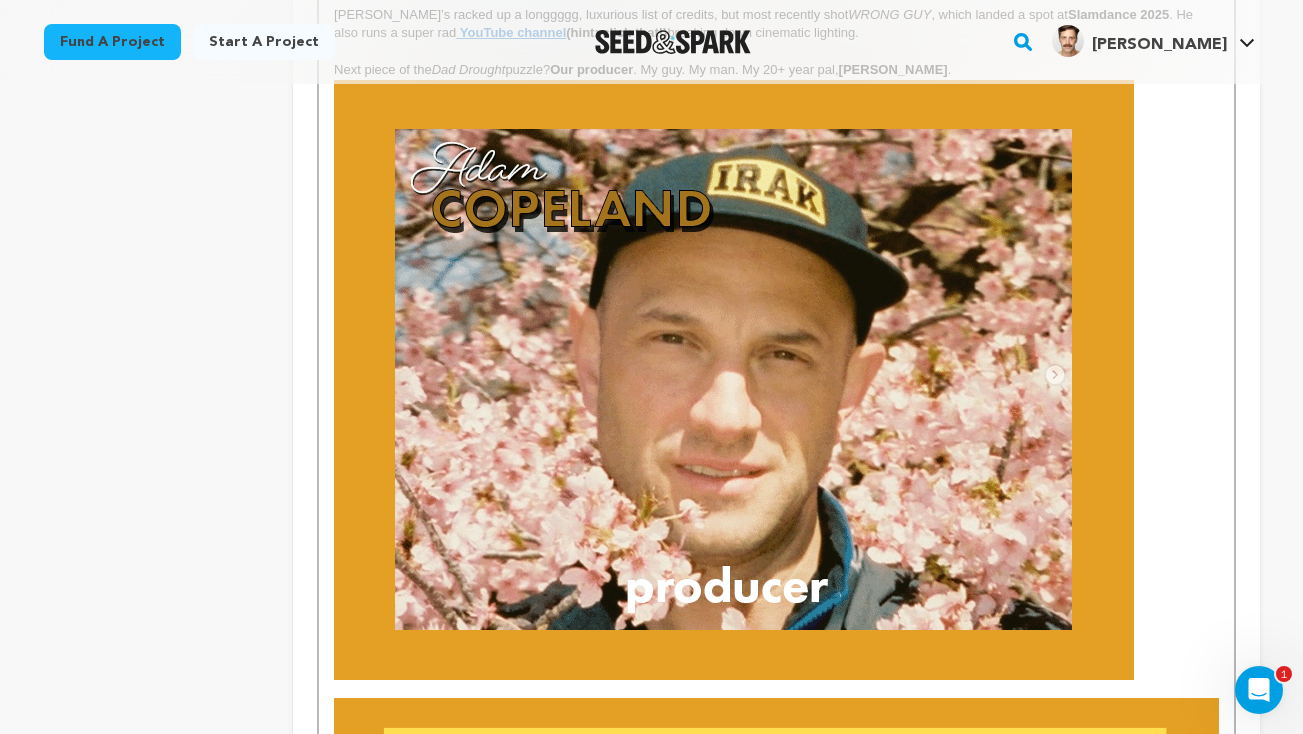 click at bounding box center (734, 380) 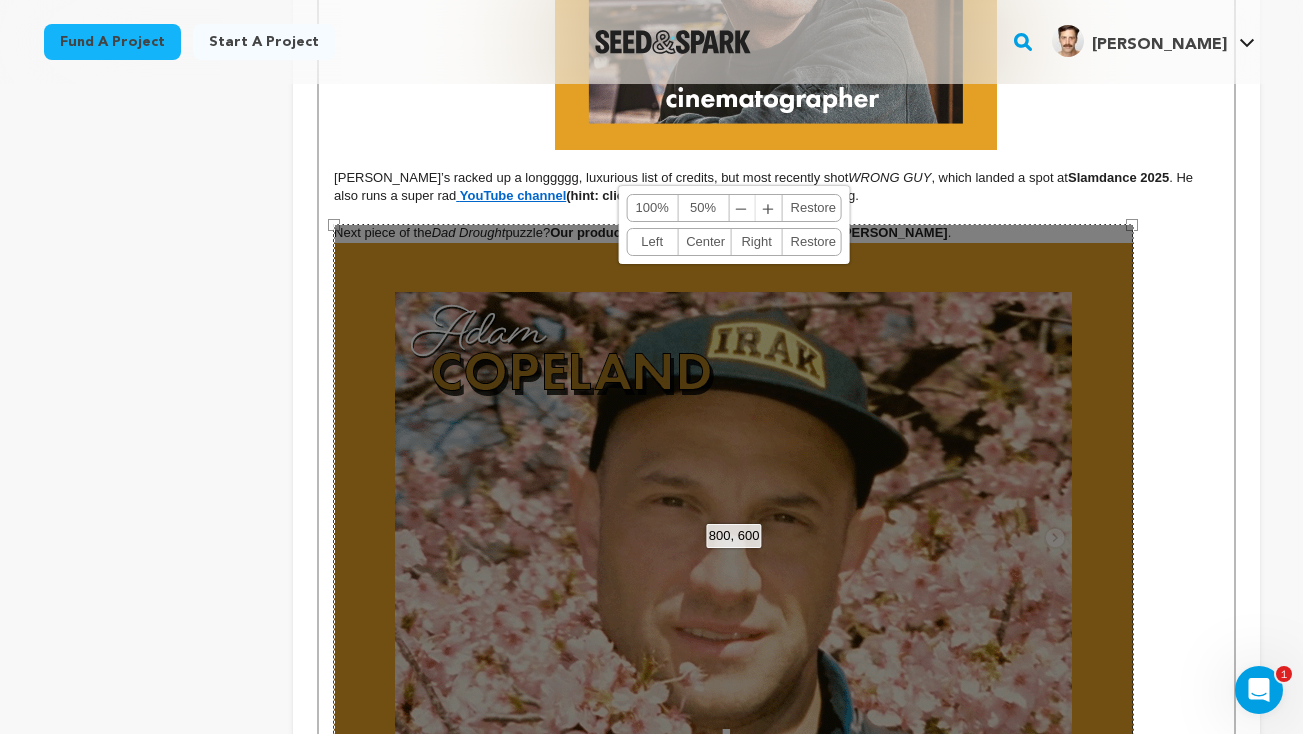 scroll, scrollTop: 3935, scrollLeft: 0, axis: vertical 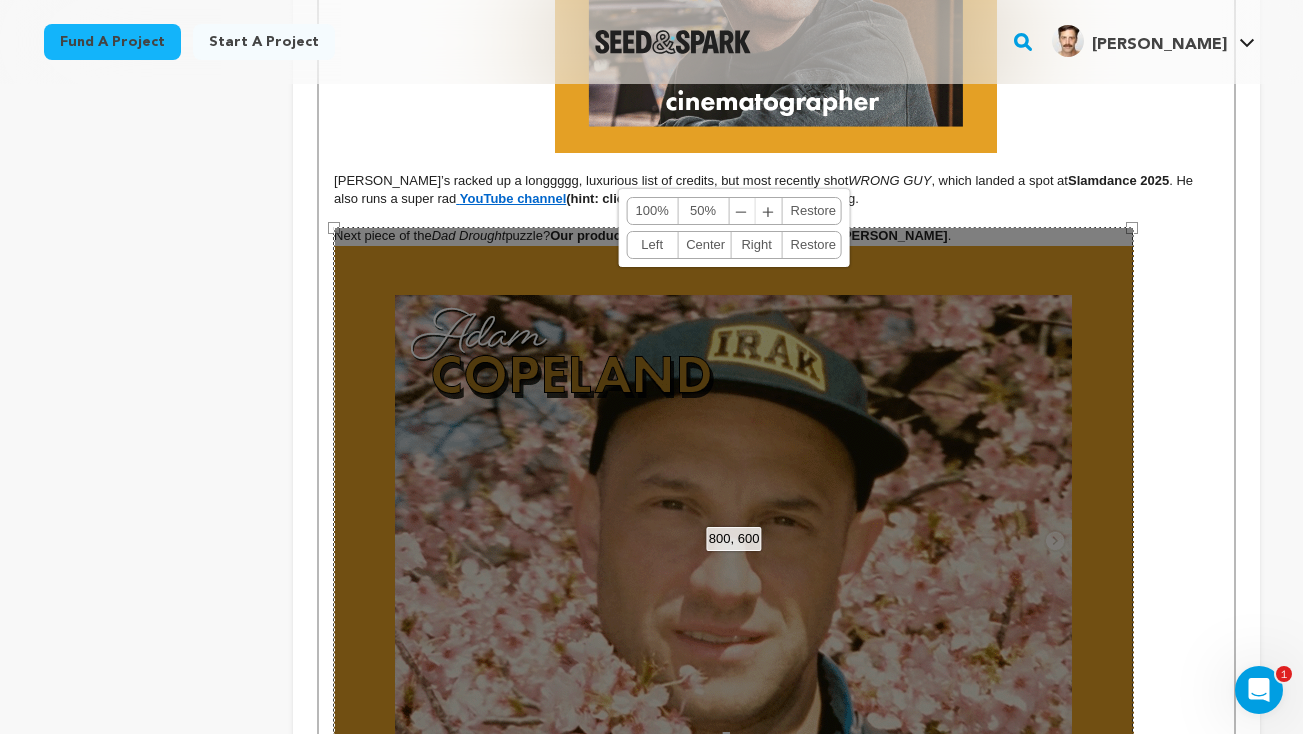 click on "50%" at bounding box center [703, 211] 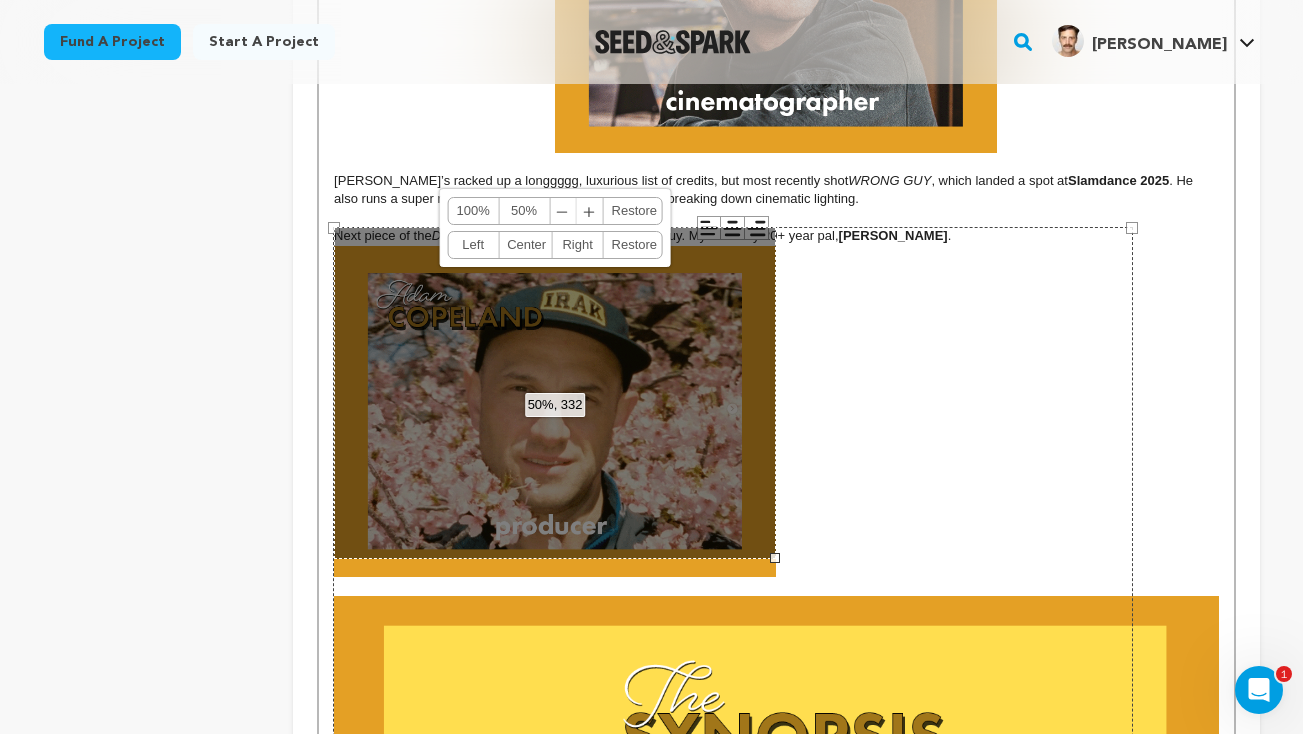 click on "Center" at bounding box center (525, 245) 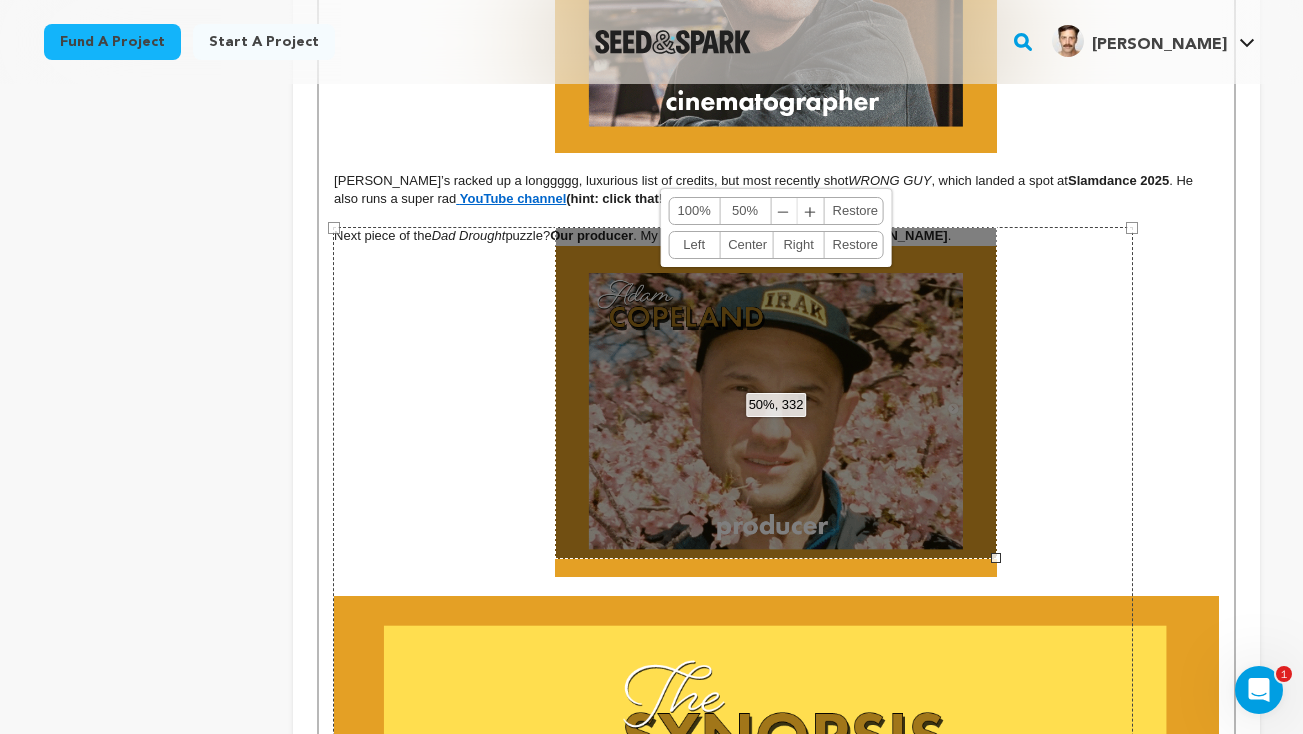 click on "Next piece of the  Dad Drought  puzzle?  Our producer . My guy. My man. My 20+ year pal,  Adam Copeland ." at bounding box center (776, 236) 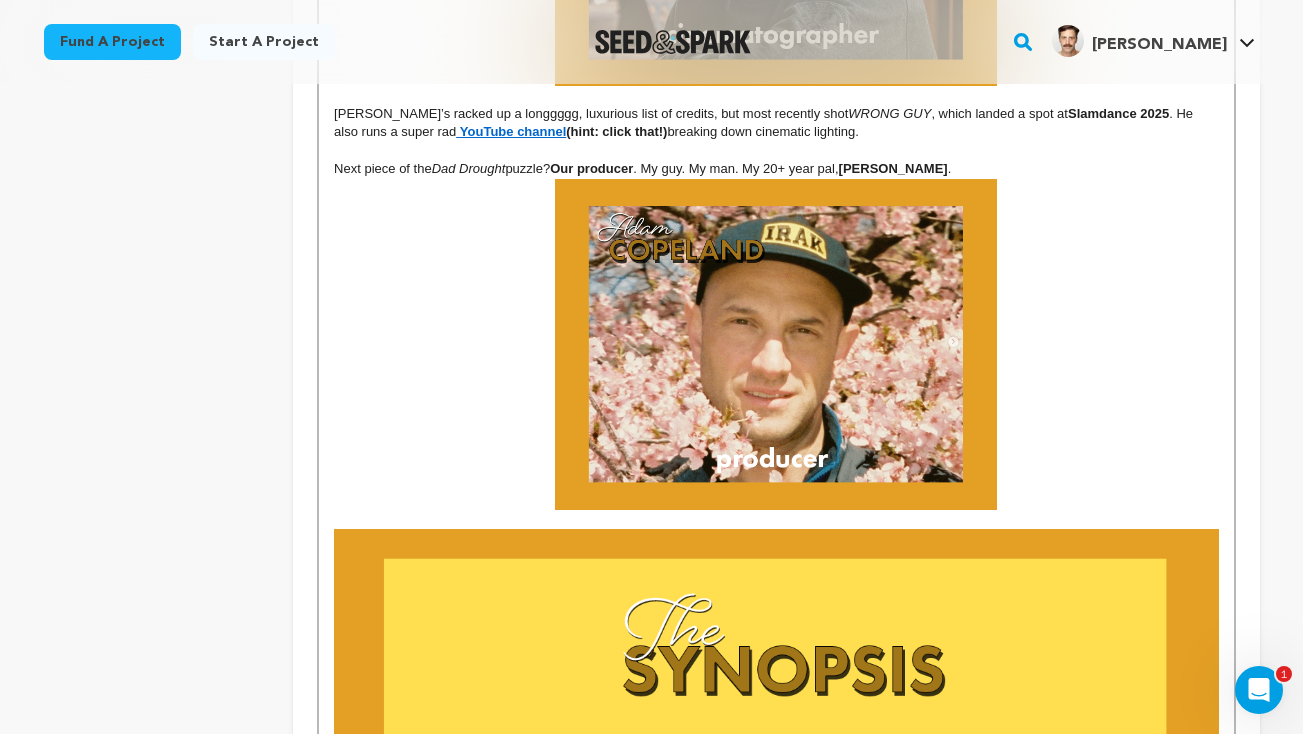 scroll, scrollTop: 4007, scrollLeft: 0, axis: vertical 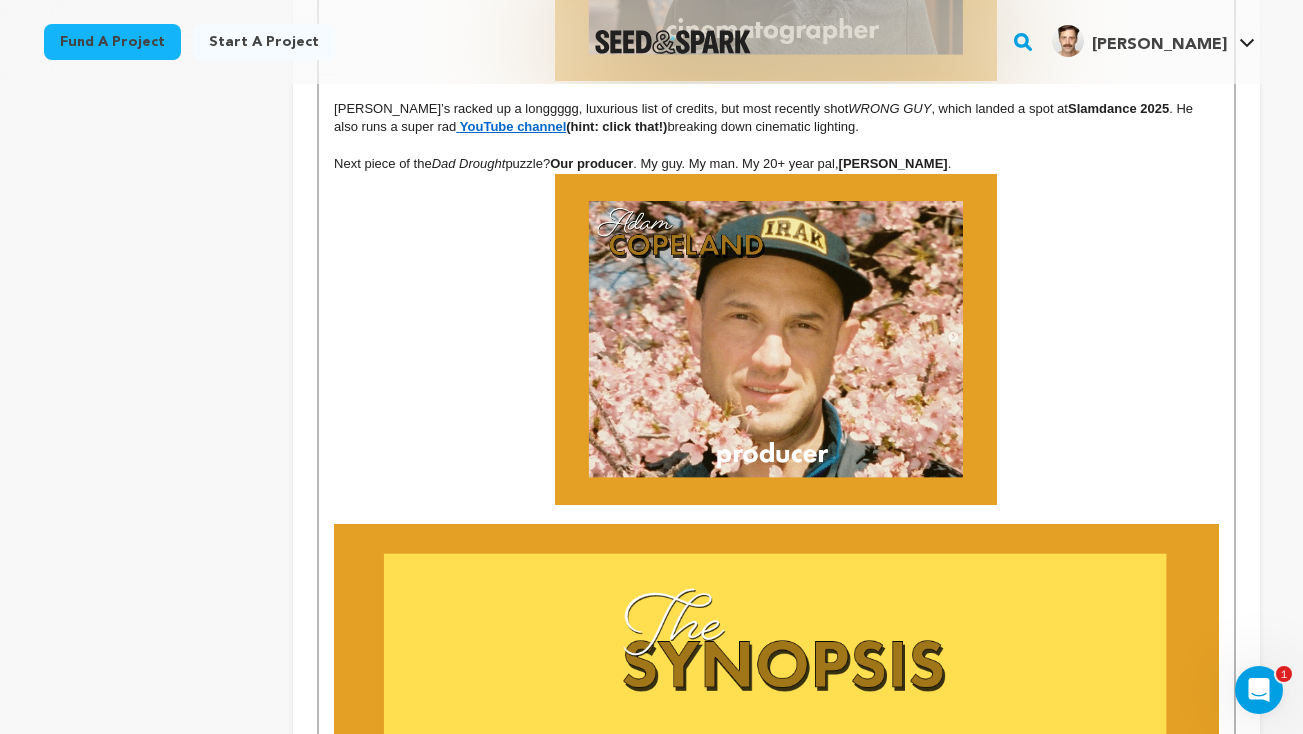 click at bounding box center [776, 340] 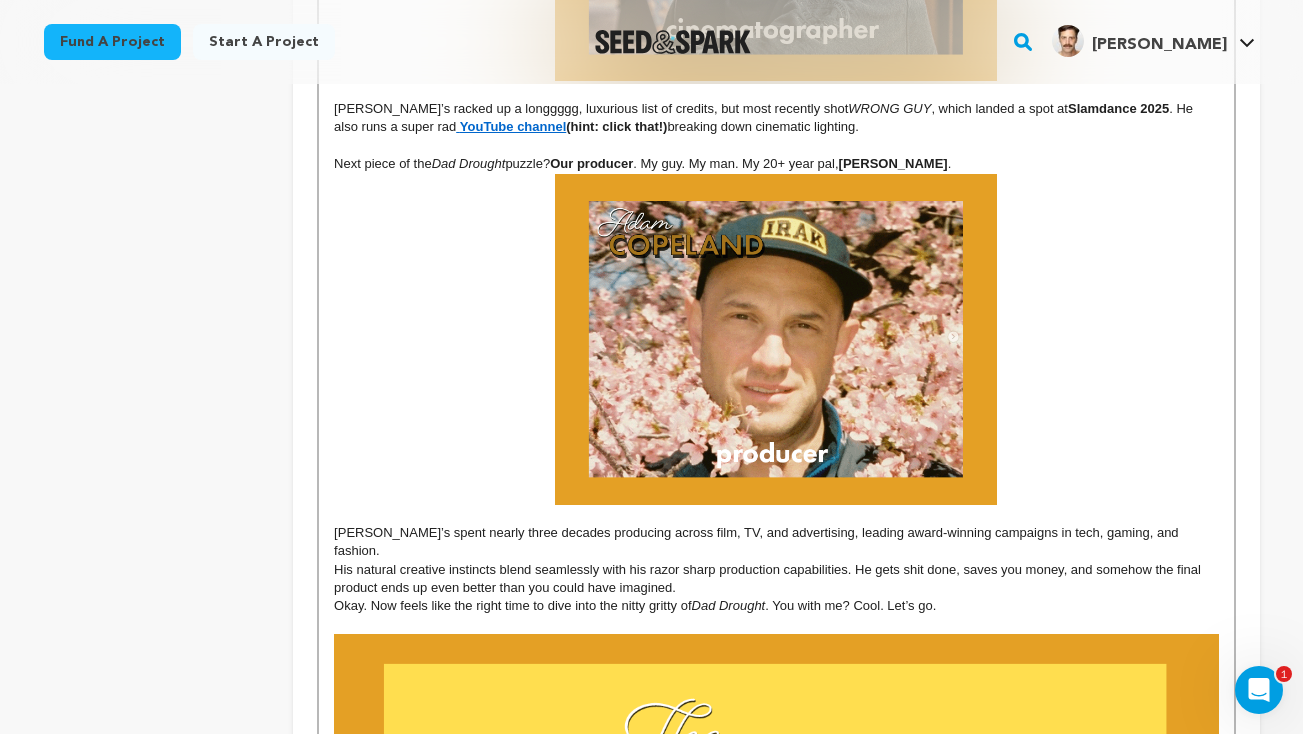 scroll, scrollTop: 195, scrollLeft: 0, axis: vertical 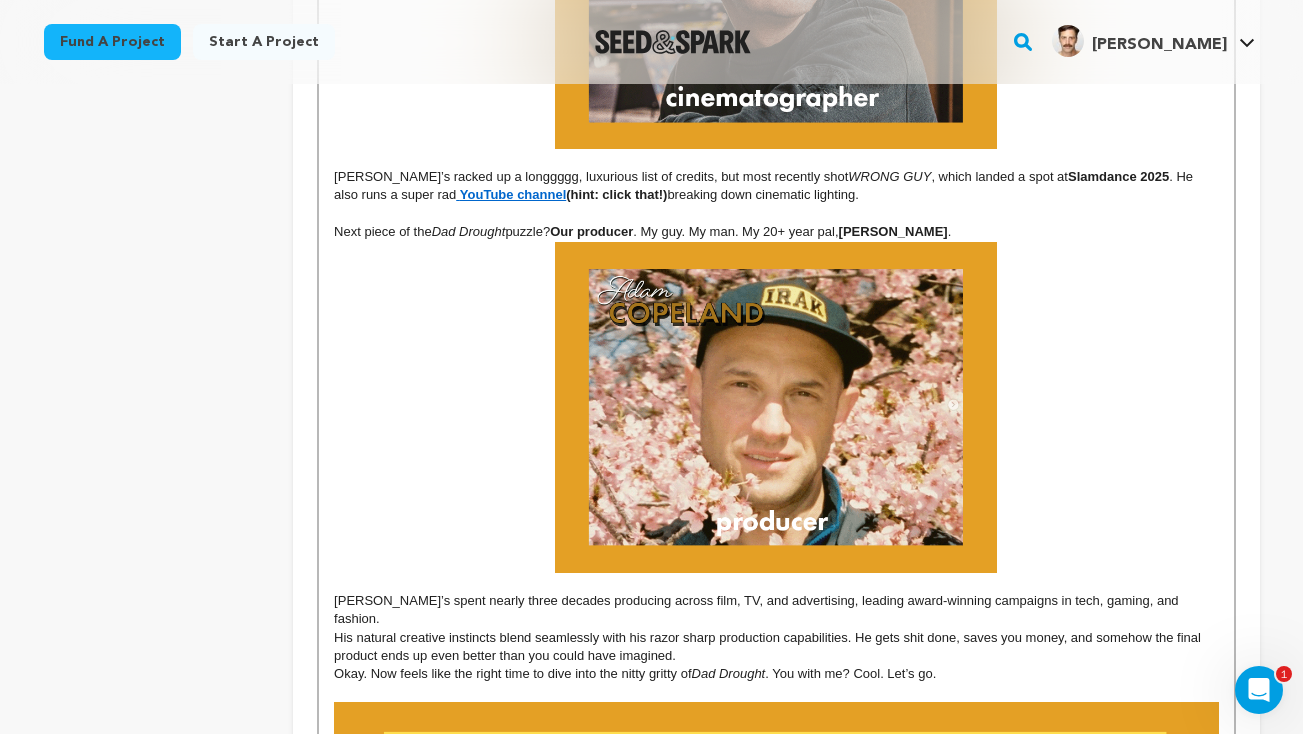click on "His natural creative instincts blend seamlessly with his razor sharp production capabilities. He gets shit done, saves you money, and somehow the final product ends up even better than you could have imagined." at bounding box center (776, 647) 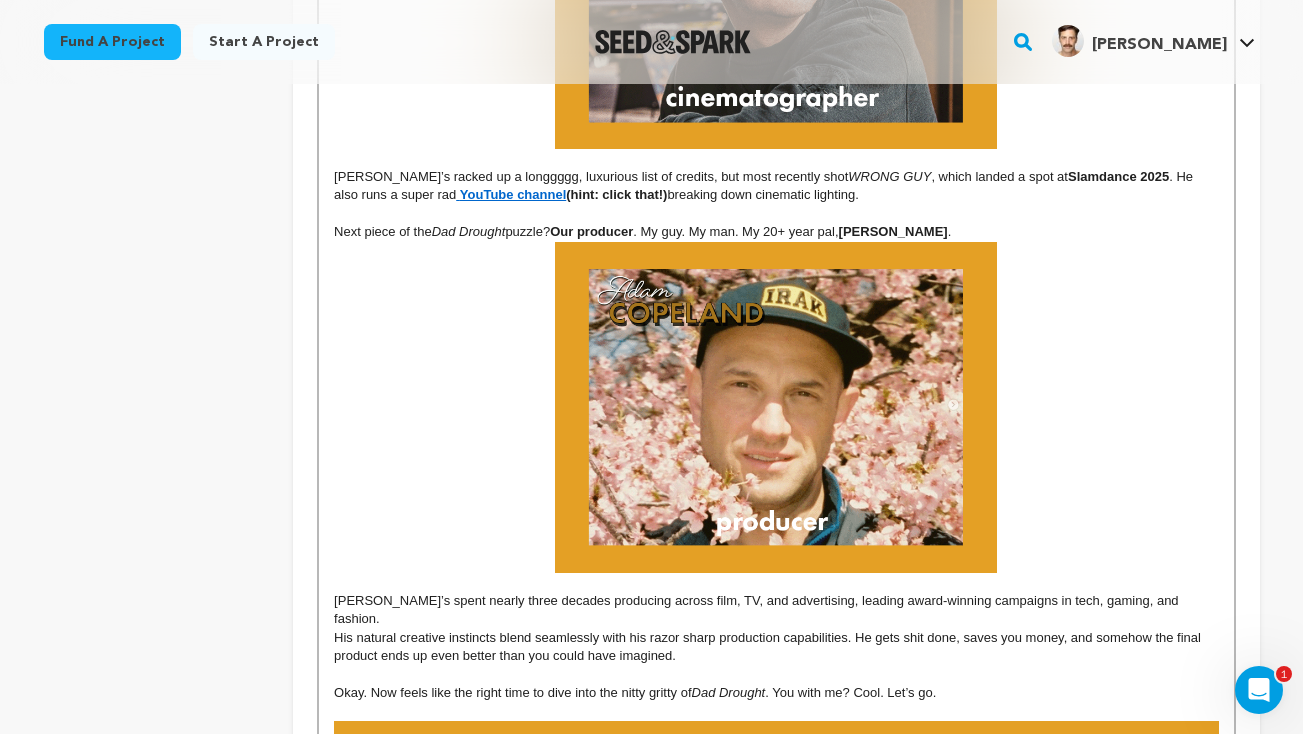 click on "[PERSON_NAME]’s spent nearly three decades producing across film, TV, and advertising, leading award-winning campaigns in tech, gaming, and fashion." at bounding box center [776, 610] 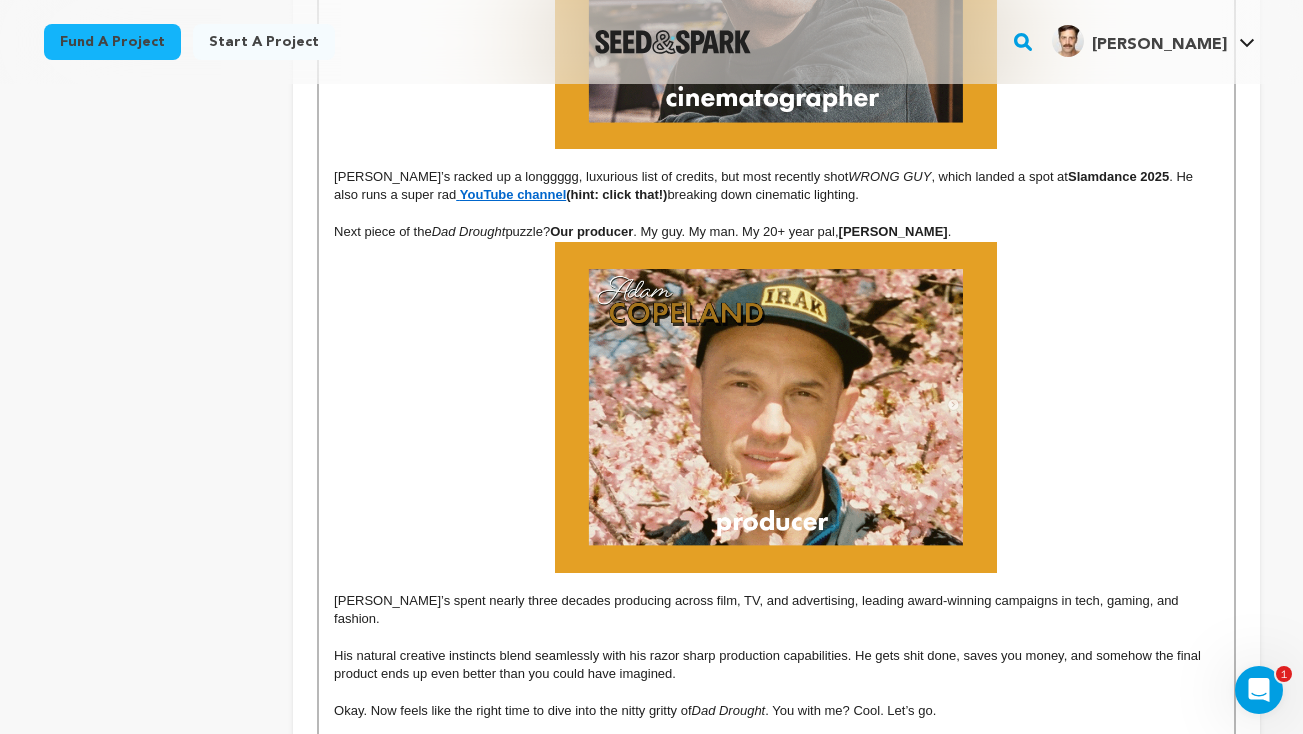 click on "Make it personal so you feel embarrassed to share it.” — Quentin Tarantio I printed that out and slapped it on the wall above my desk. It was my entire approach to writing this film. I felt I needed to bare the full scope of the emotions I have surrounding my father. And even though we’ve come such a long way, I was tired of holding anger at him from moments in our past we shared or, unfortunately, didn’t.  I needed to have the conversations we never had. To say the things I’ve only said to my therapist. To show the beauty of our reconnection in one definitive, cinematic moment.  That’s what drove me to write this short film and the subsequent feature length version of it. It’s part healing, part cautionary tale, part redemption story.   He is also most likely reading this, so “Dad Drought 2: The Re-Drought” will most certainly be chock full of fresh material. A simply atrocious display of everything. A considerably less atrocious display. Nice To Finally Meet You Dad Drought WRONG GUY" at bounding box center [776, 1397] 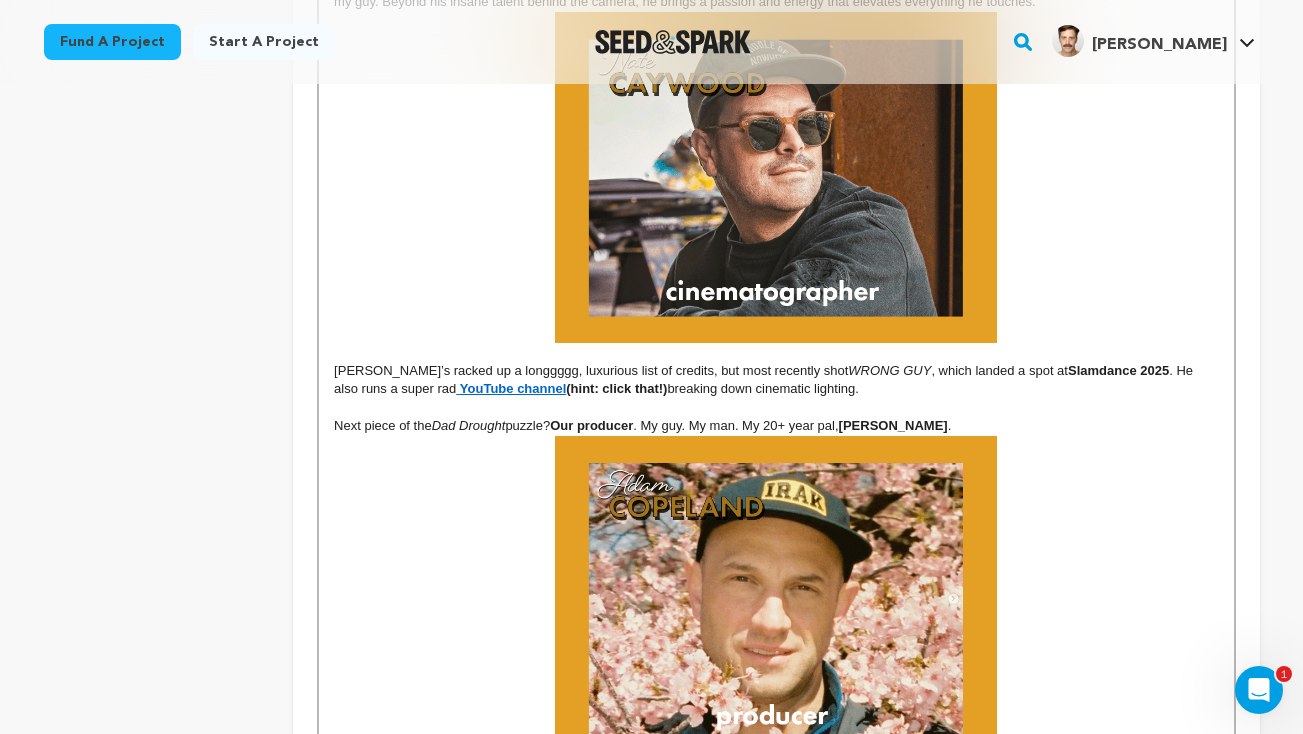 scroll, scrollTop: 3729, scrollLeft: 0, axis: vertical 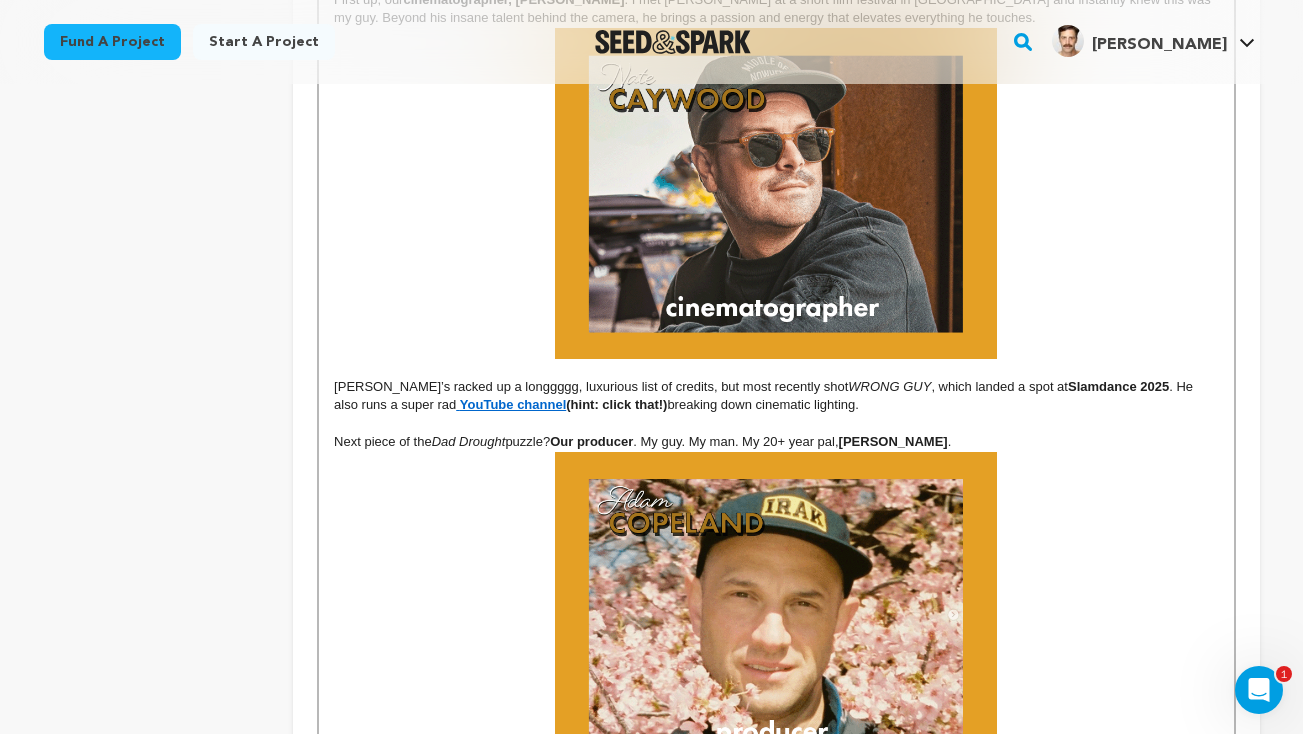 click on "Make it personal so you feel embarrassed to share it.” — Quentin Tarantio I printed that out and slapped it on the wall above my desk. It was my entire approach to writing this film. I felt I needed to bare the full scope of the emotions I have surrounding my father. And even though we’ve come such a long way, I was tired of holding anger at him from moments in our past we shared or, unfortunately, didn’t.  I needed to have the conversations we never had. To say the things I’ve only said to my therapist. To show the beauty of our reconnection in one definitive, cinematic moment.  That’s what drove me to write this short film and the subsequent feature length version of it. It’s part healing, part cautionary tale, part redemption story.   He is also most likely reading this, so “Dad Drought 2: The Re-Drought” will most certainly be chock full of fresh material. A simply atrocious display of everything. A considerably less atrocious display. Nice To Finally Meet You Dad Drought WRONG GUY" at bounding box center [776, 1598] 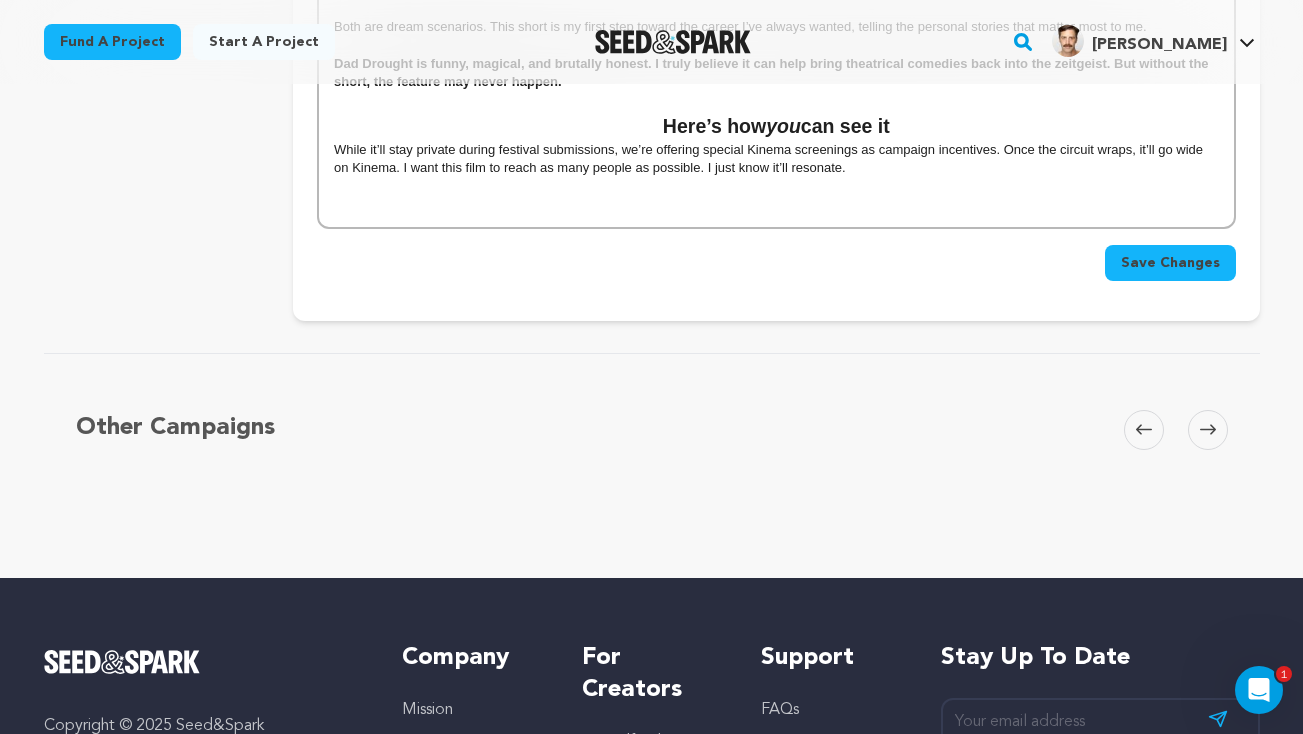 scroll, scrollTop: 9868, scrollLeft: 0, axis: vertical 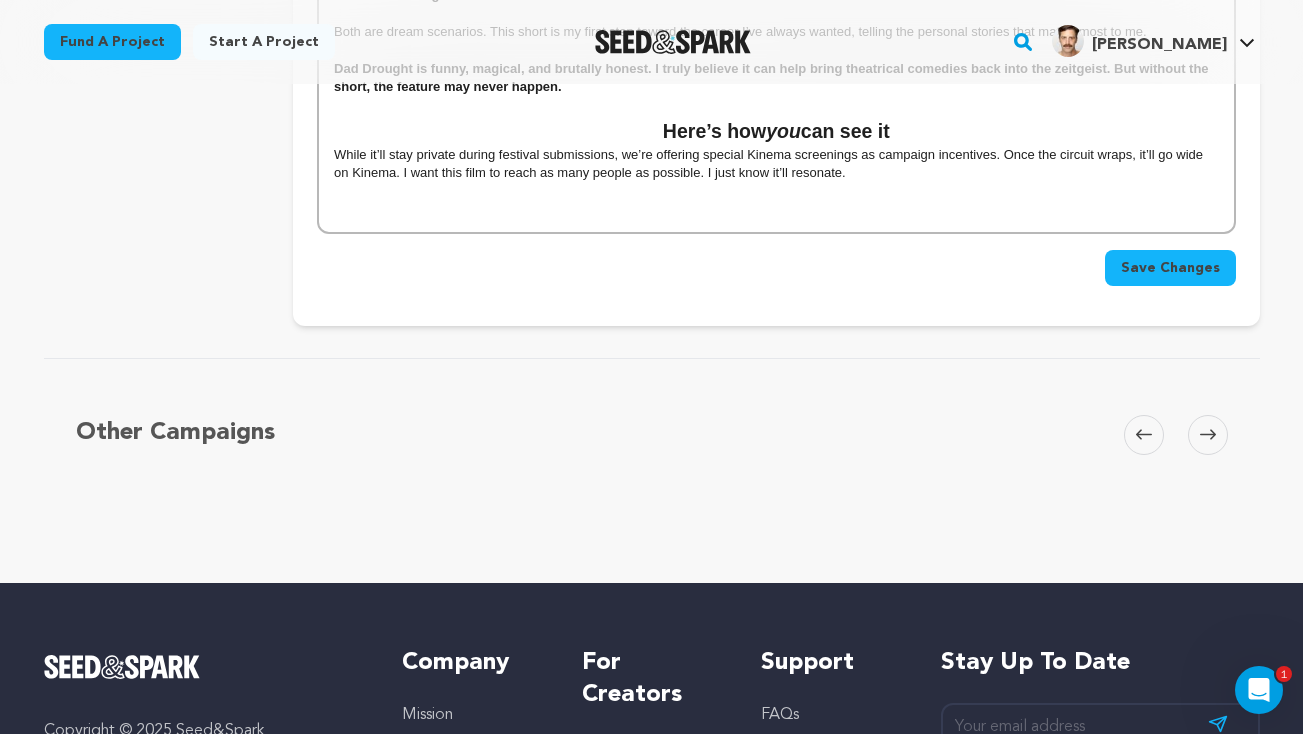 click on "Save Changes" at bounding box center (1170, 268) 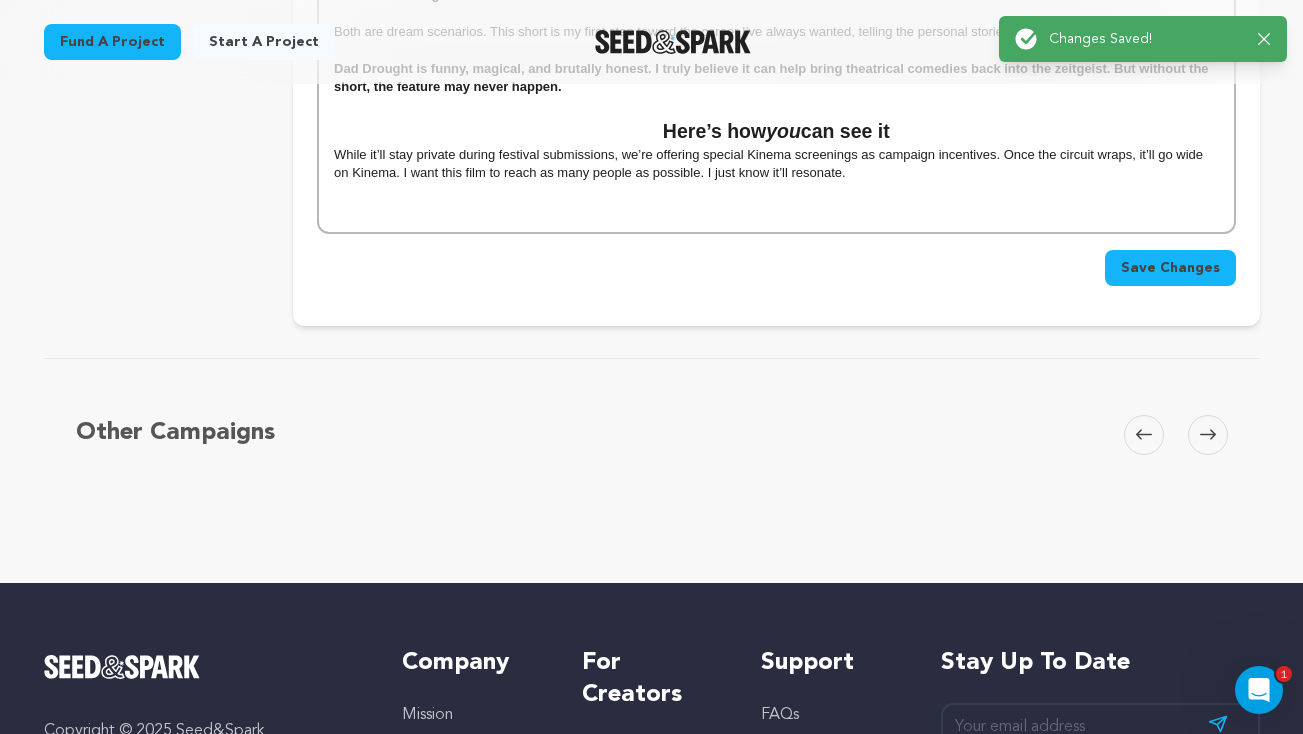 scroll, scrollTop: 0, scrollLeft: 0, axis: both 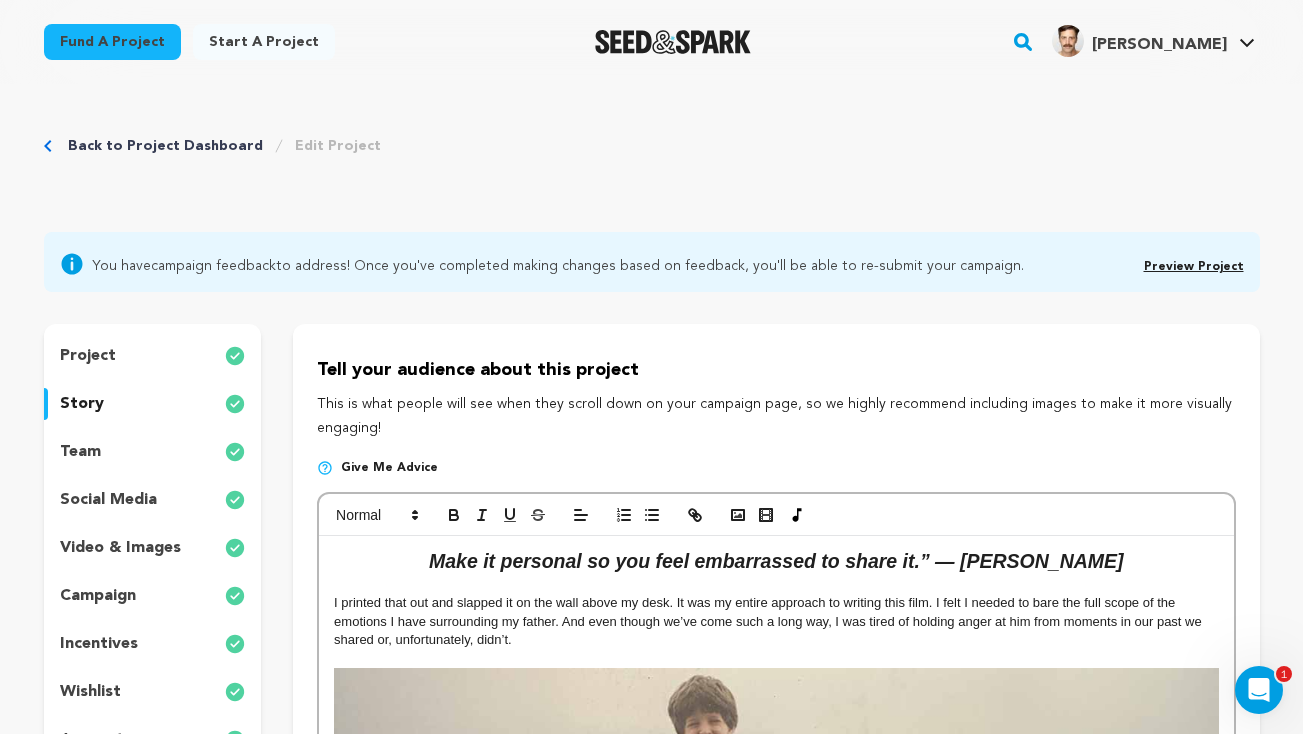 click 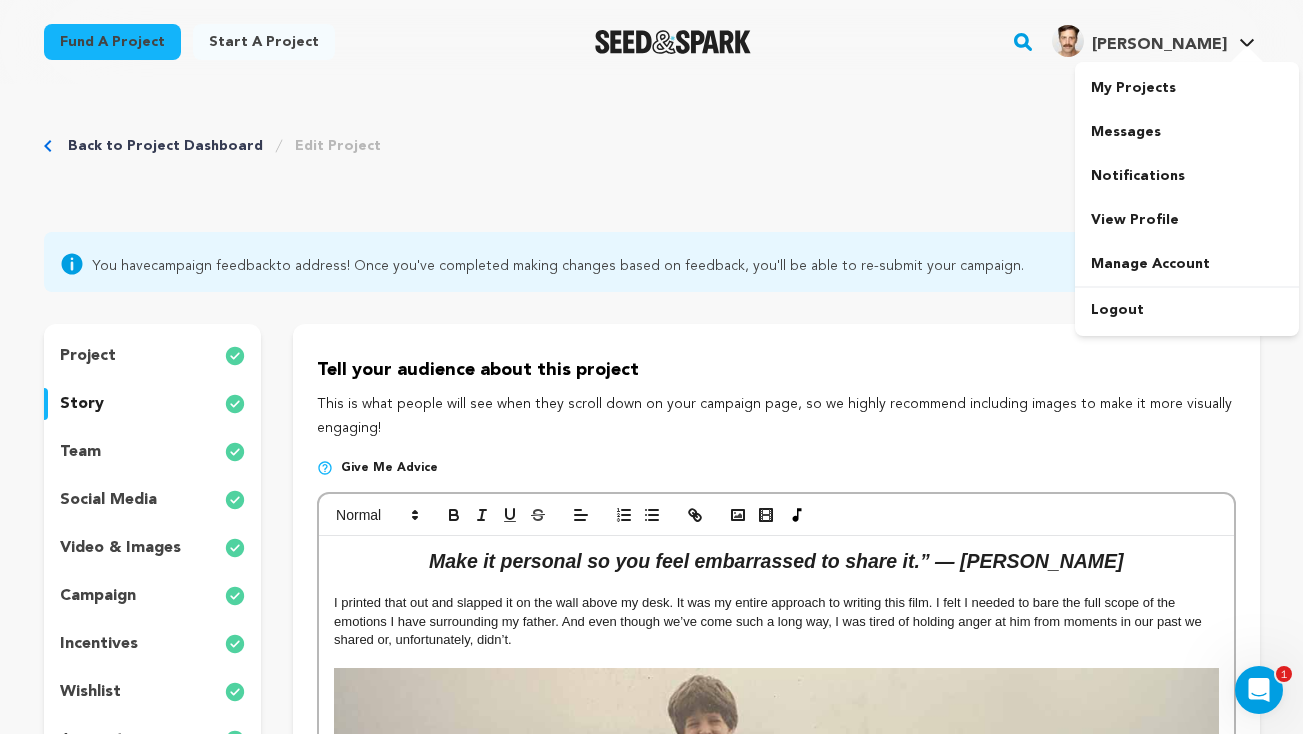 click 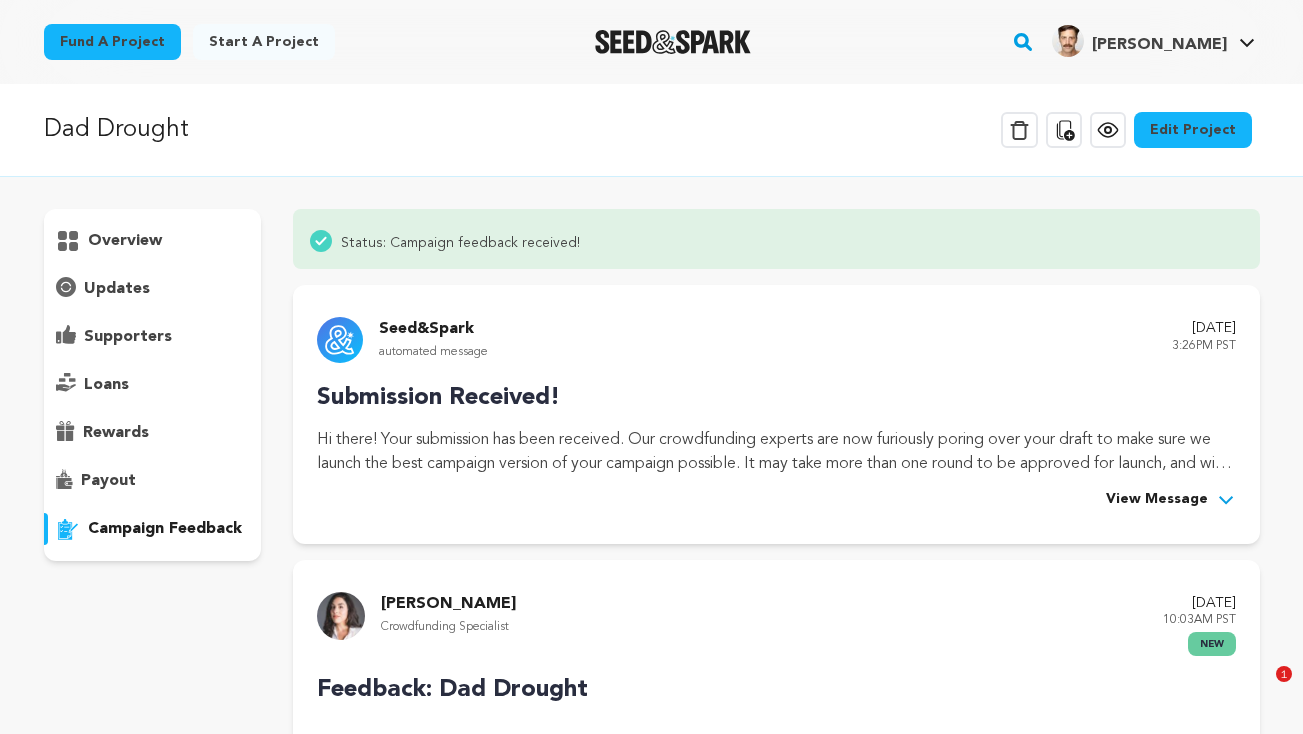 scroll, scrollTop: 3668, scrollLeft: 0, axis: vertical 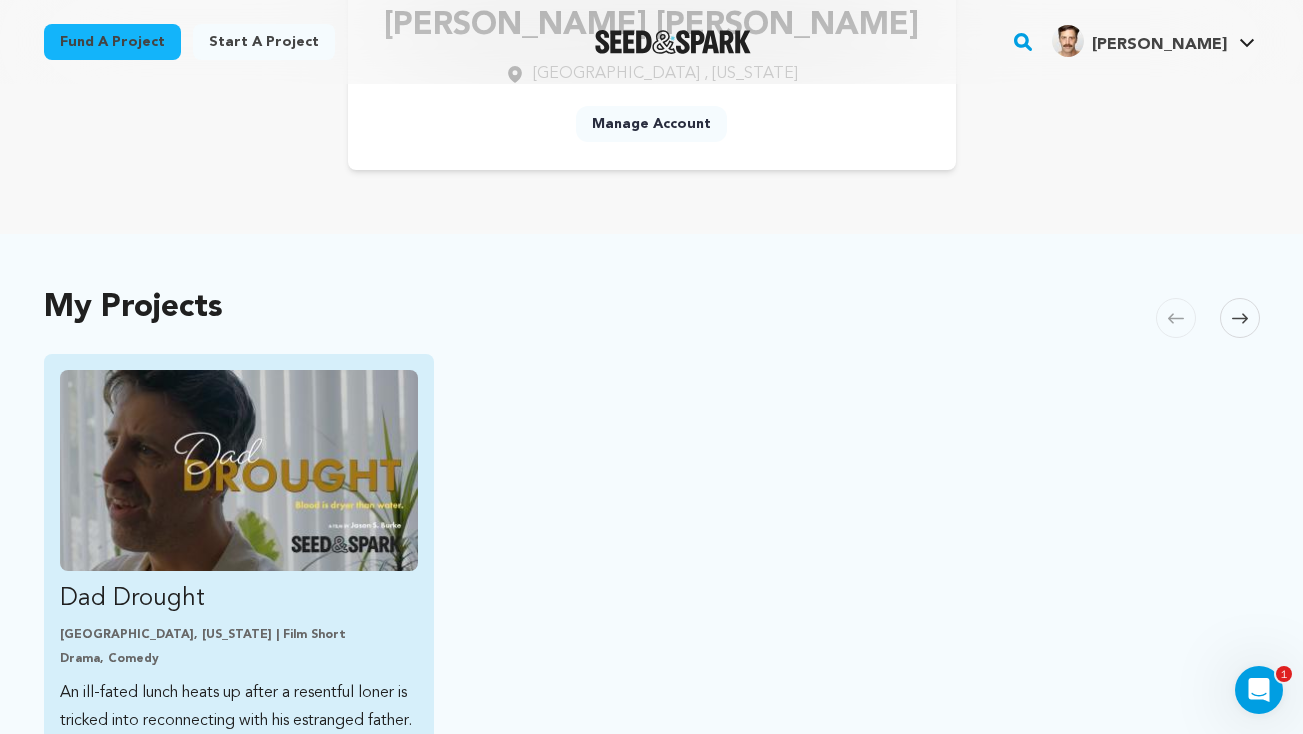 click at bounding box center (239, 470) 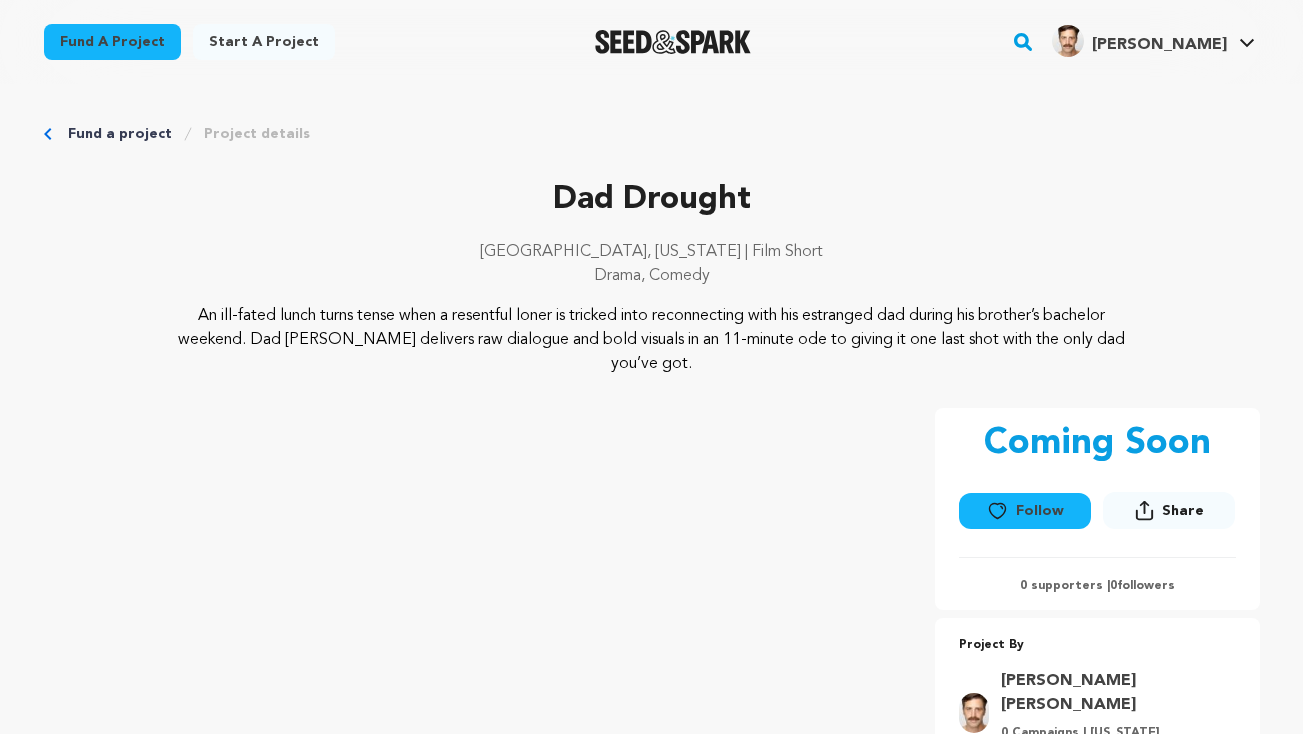 scroll, scrollTop: 0, scrollLeft: 0, axis: both 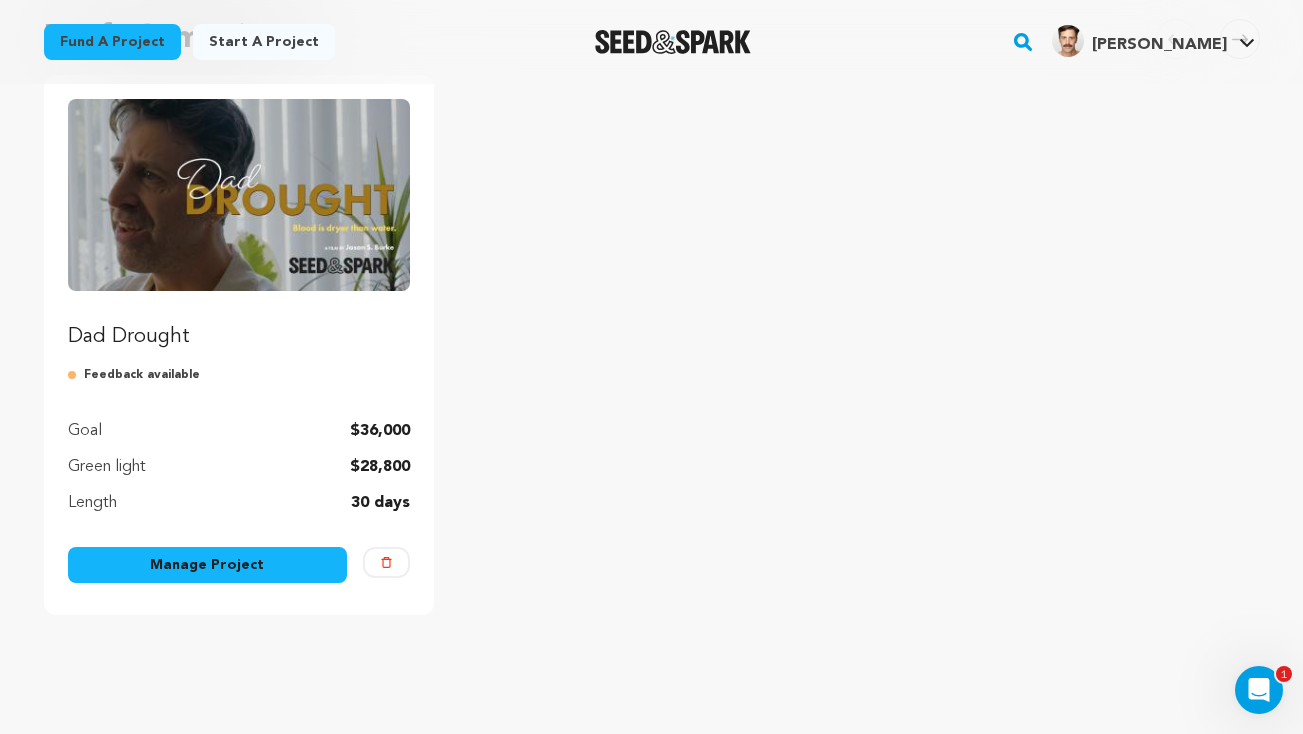 click on "Manage Project" at bounding box center [208, 565] 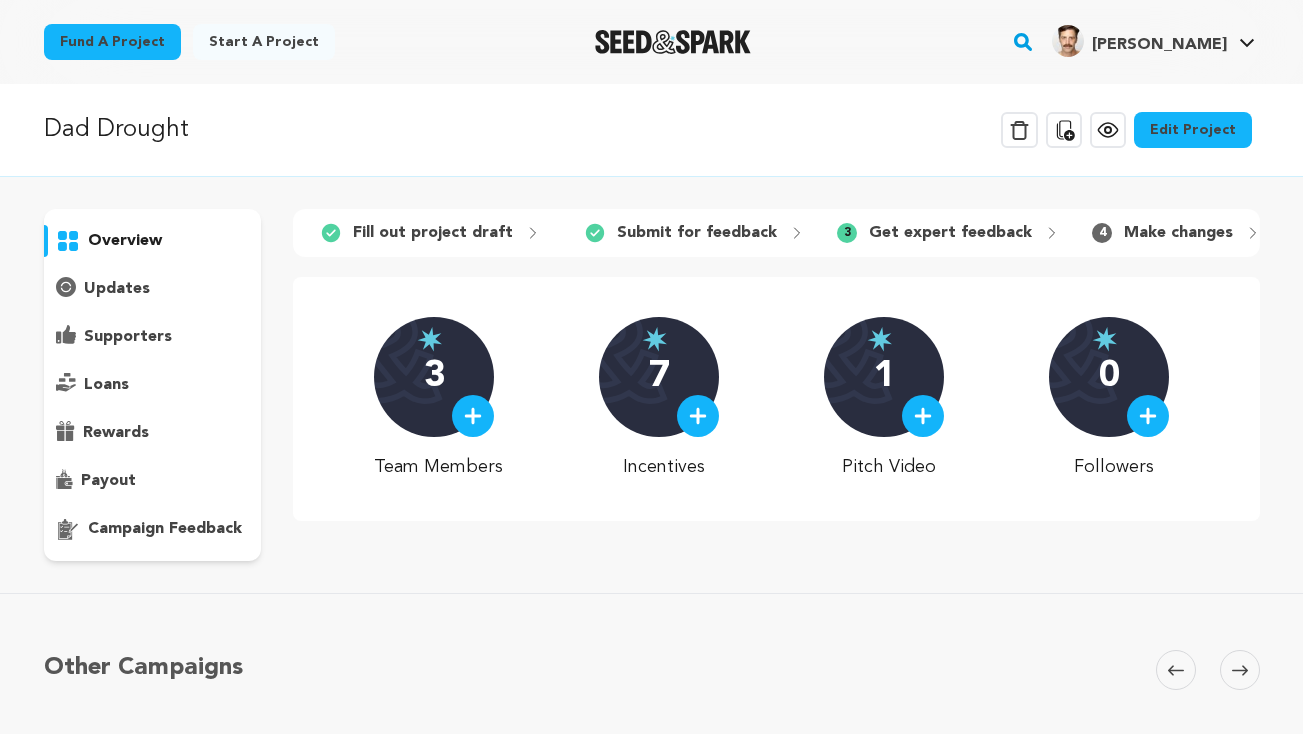 scroll, scrollTop: 0, scrollLeft: 0, axis: both 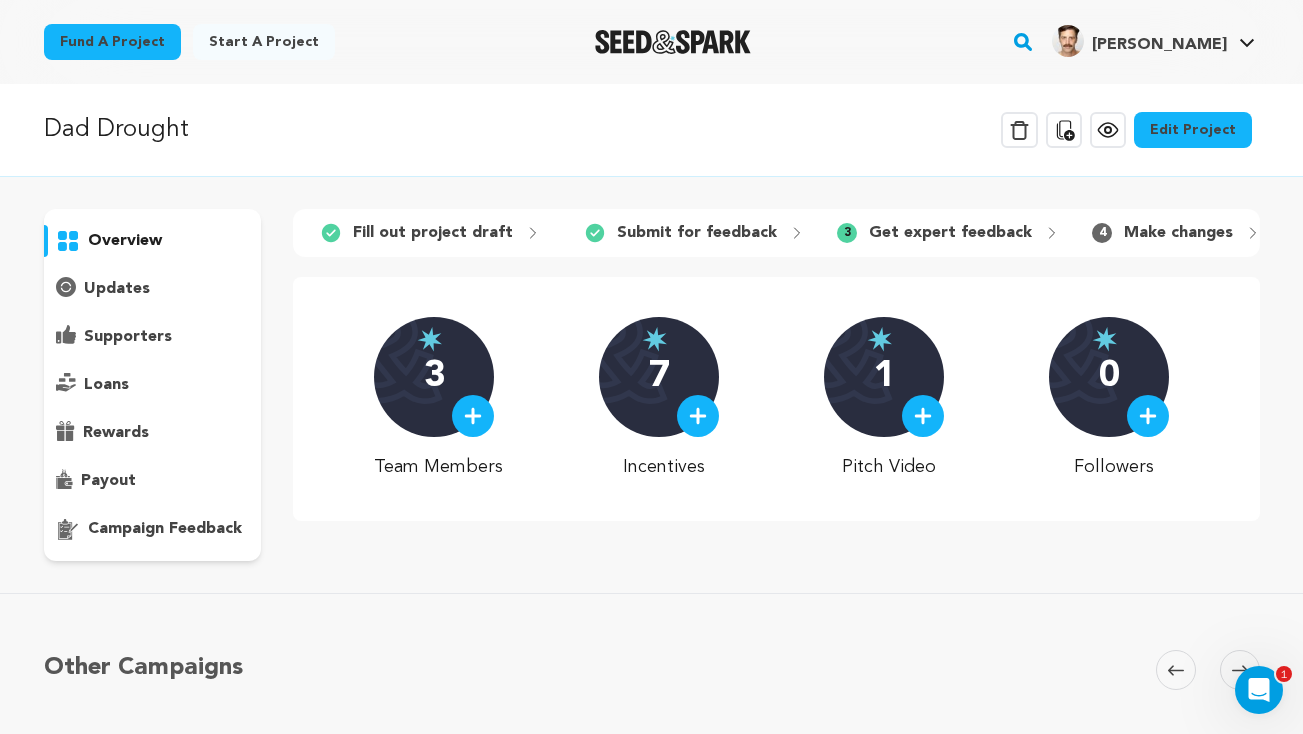 click on "Edit Project" at bounding box center [1193, 130] 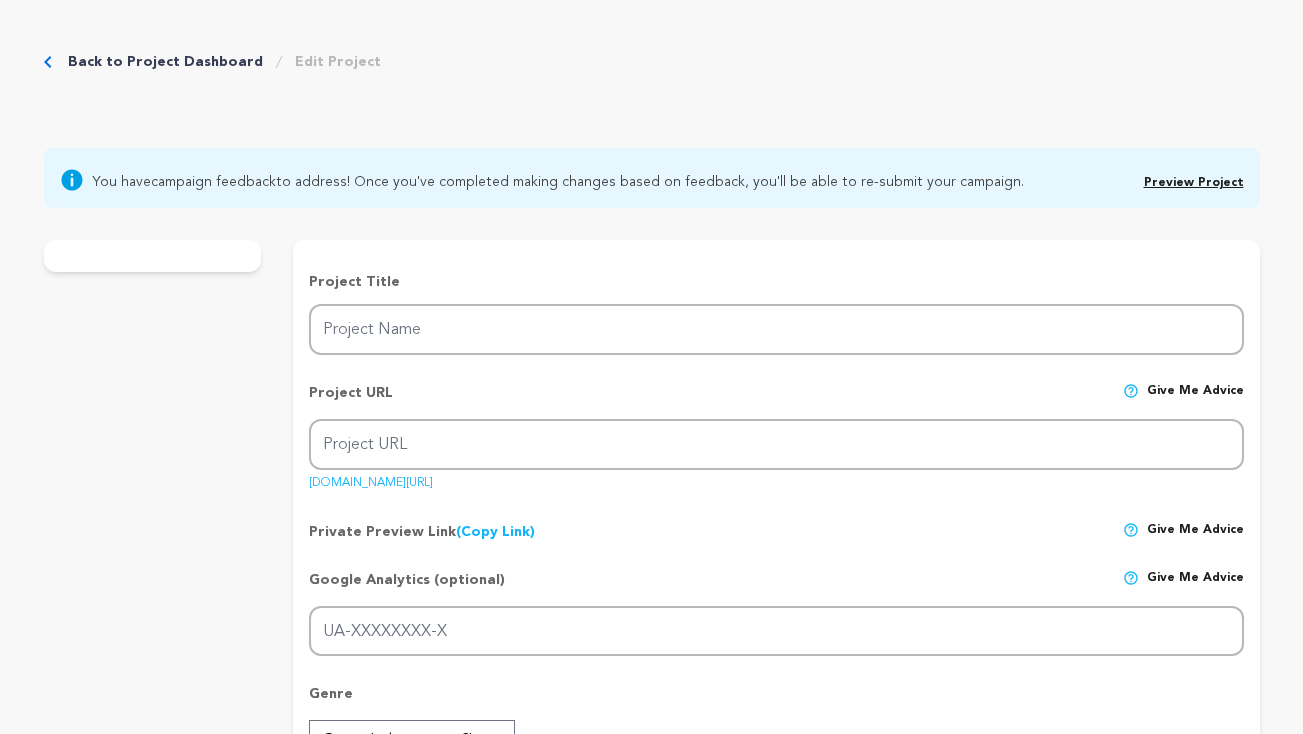 scroll, scrollTop: 0, scrollLeft: 0, axis: both 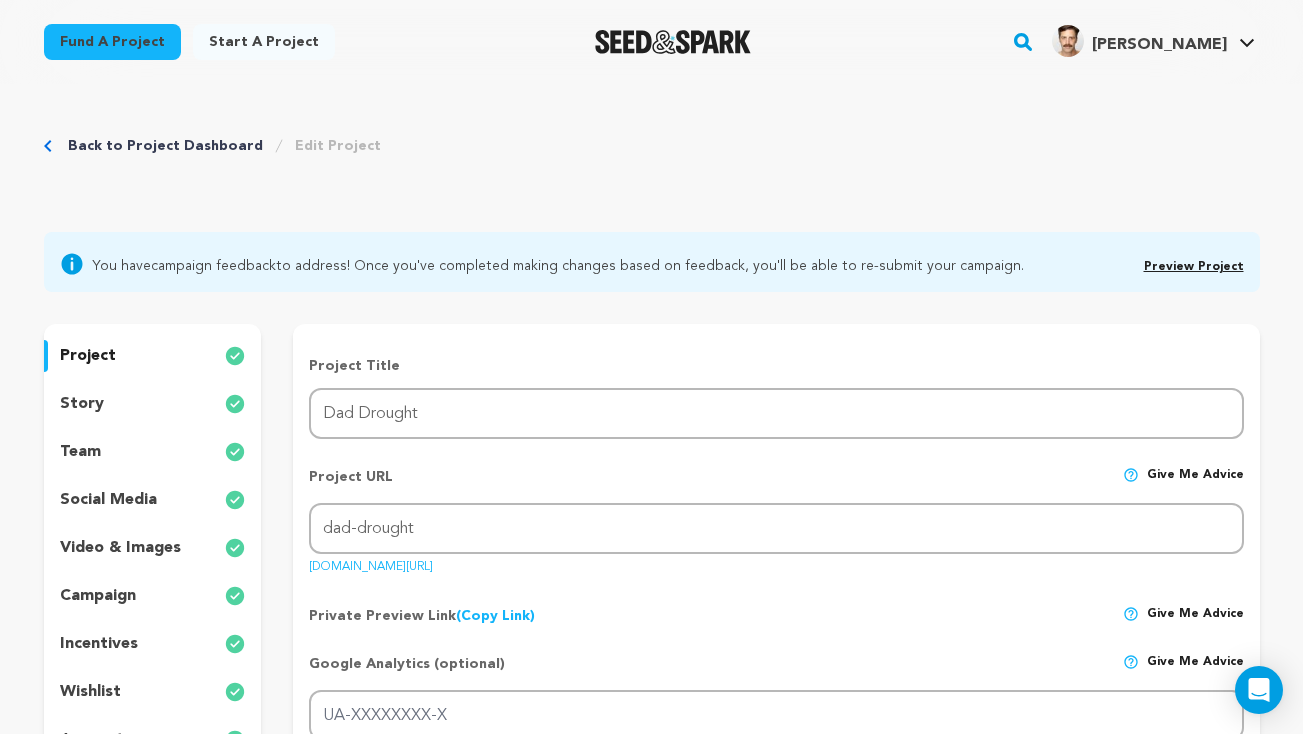 click on "social media" at bounding box center (108, 500) 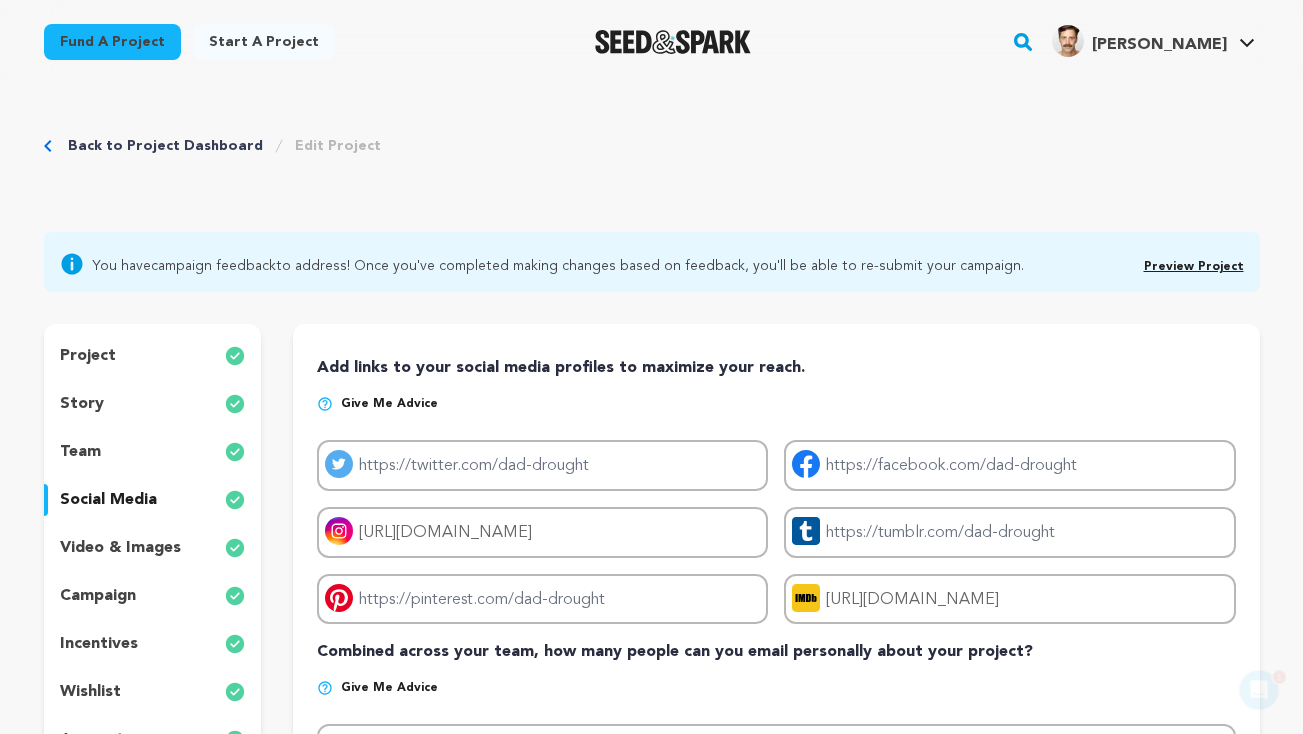 scroll, scrollTop: 0, scrollLeft: 0, axis: both 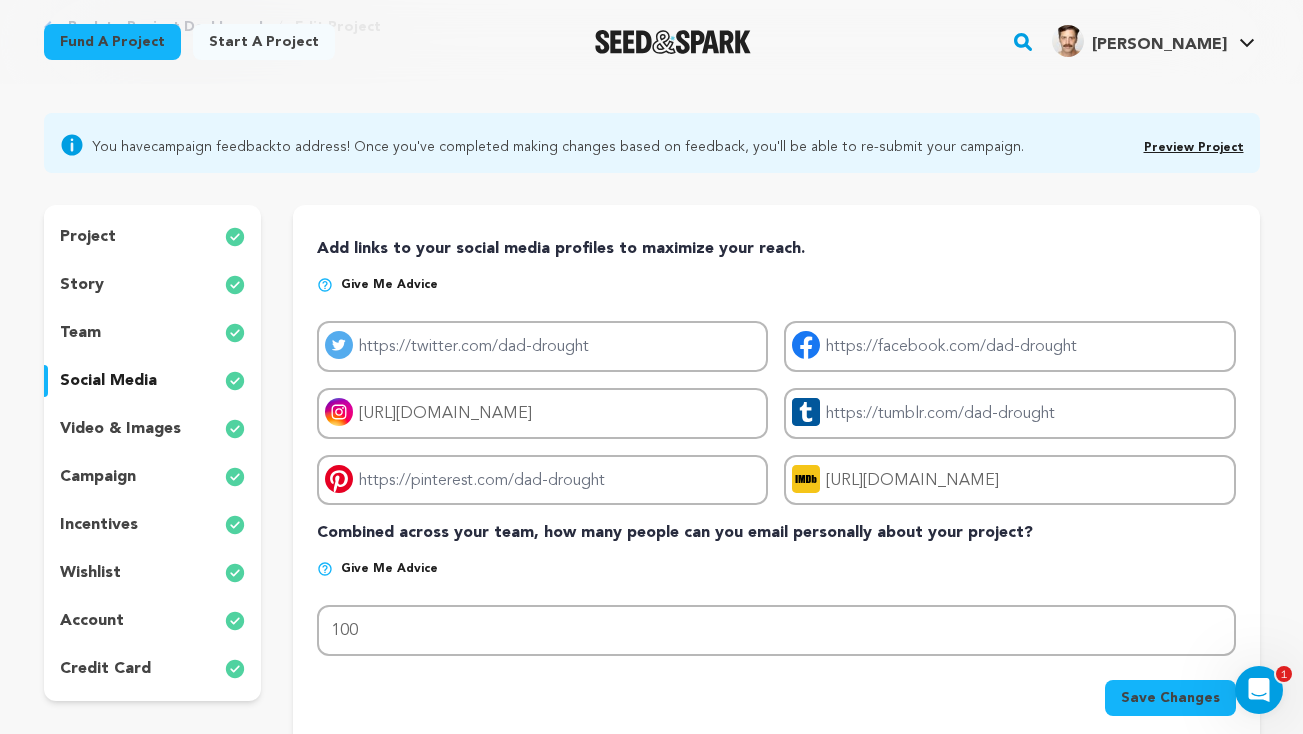 click on "video & images" at bounding box center [120, 429] 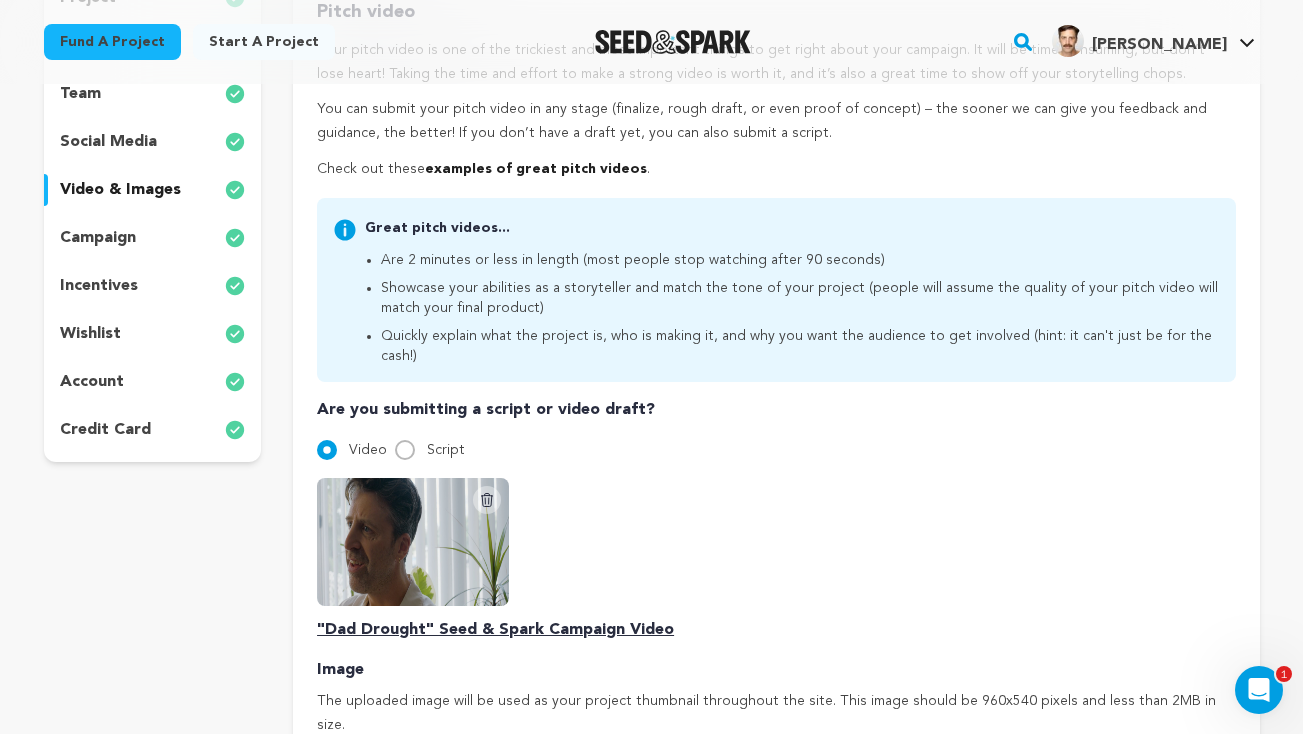 scroll, scrollTop: 356, scrollLeft: 0, axis: vertical 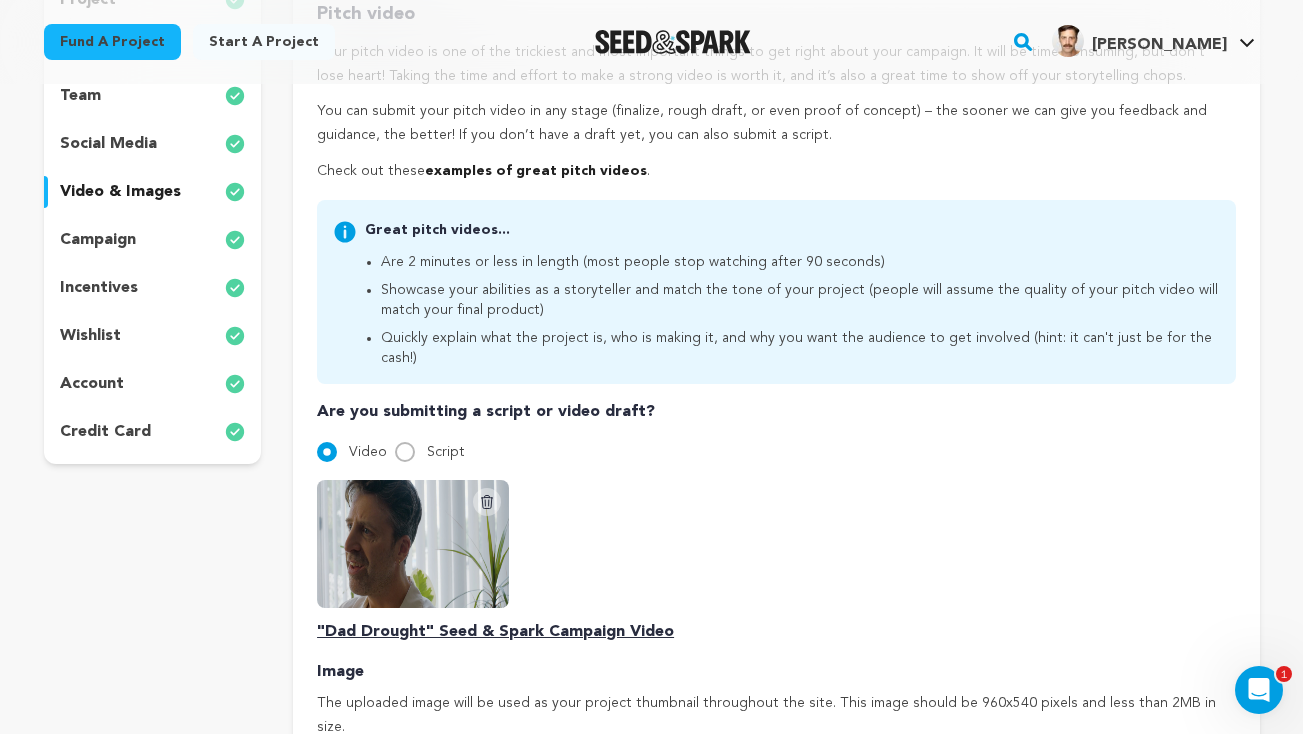 click on "incentives" at bounding box center [99, 288] 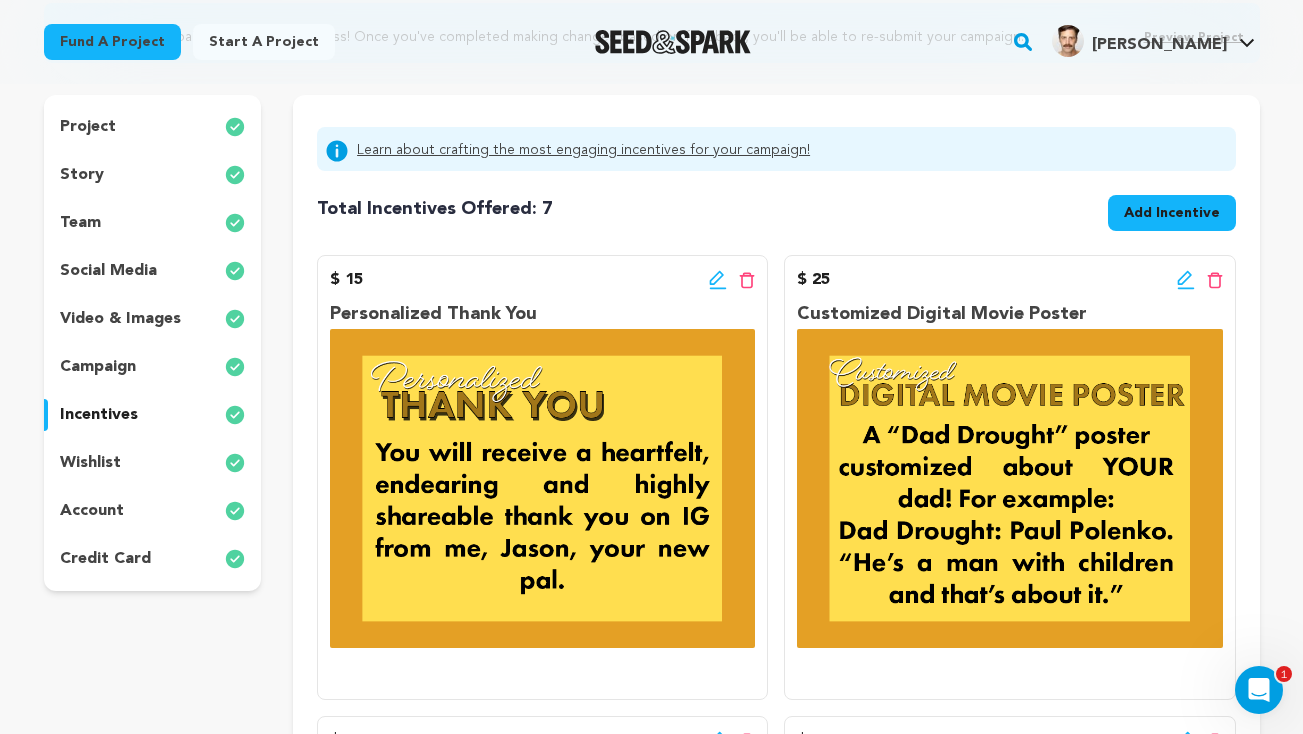 scroll, scrollTop: 251, scrollLeft: 0, axis: vertical 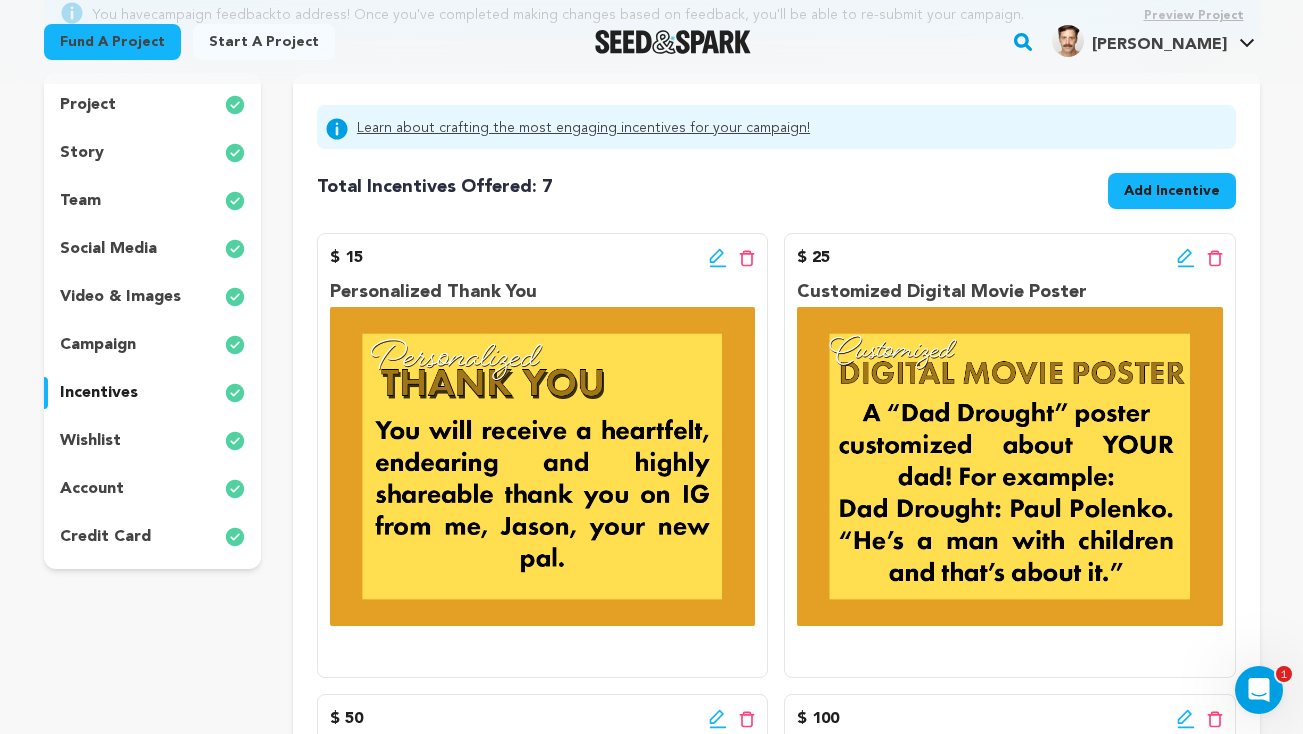 click 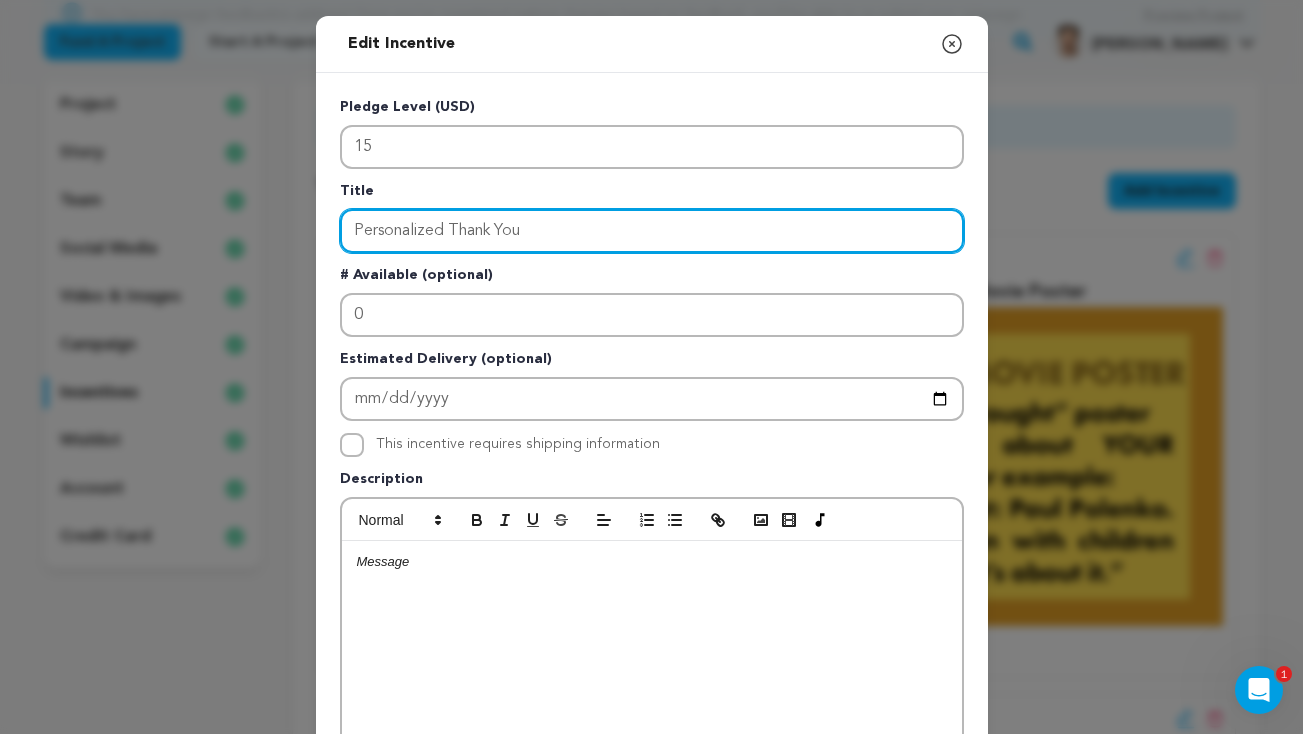 click on "Personalized Thank You" at bounding box center (652, 231) 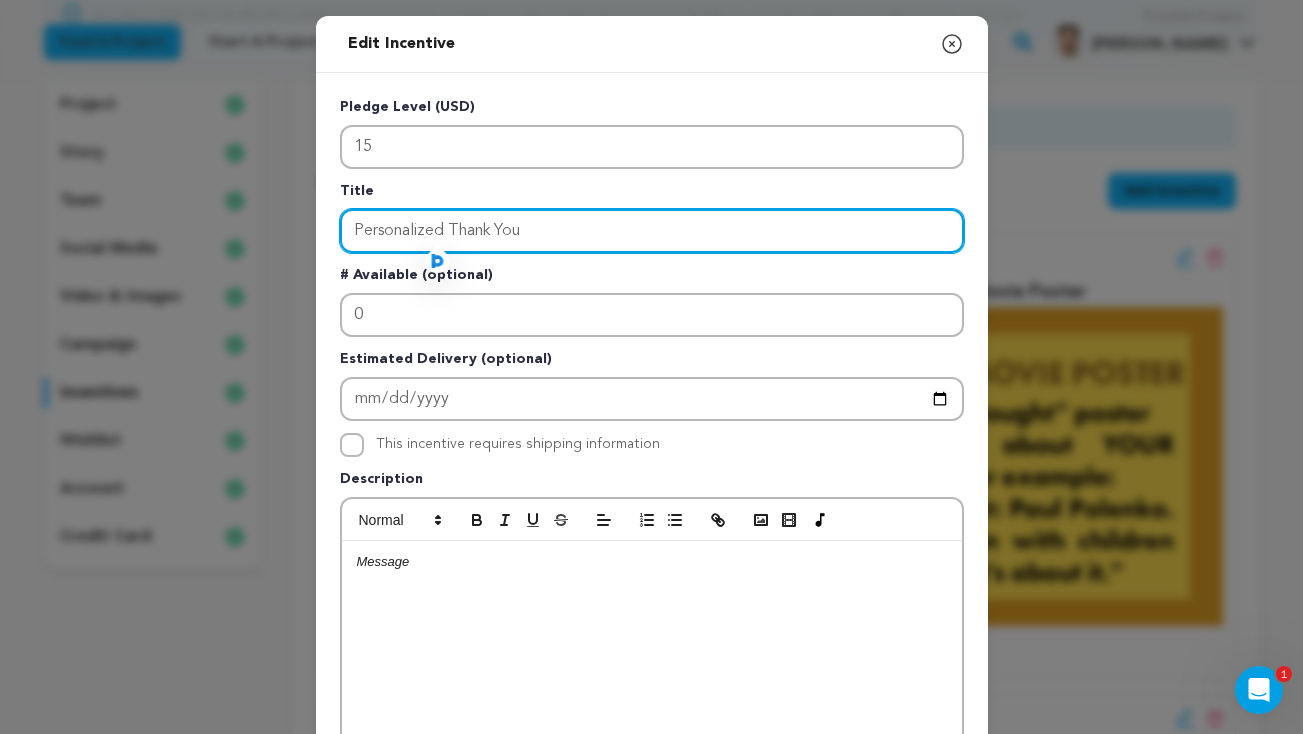 paste on "IG thank you!" 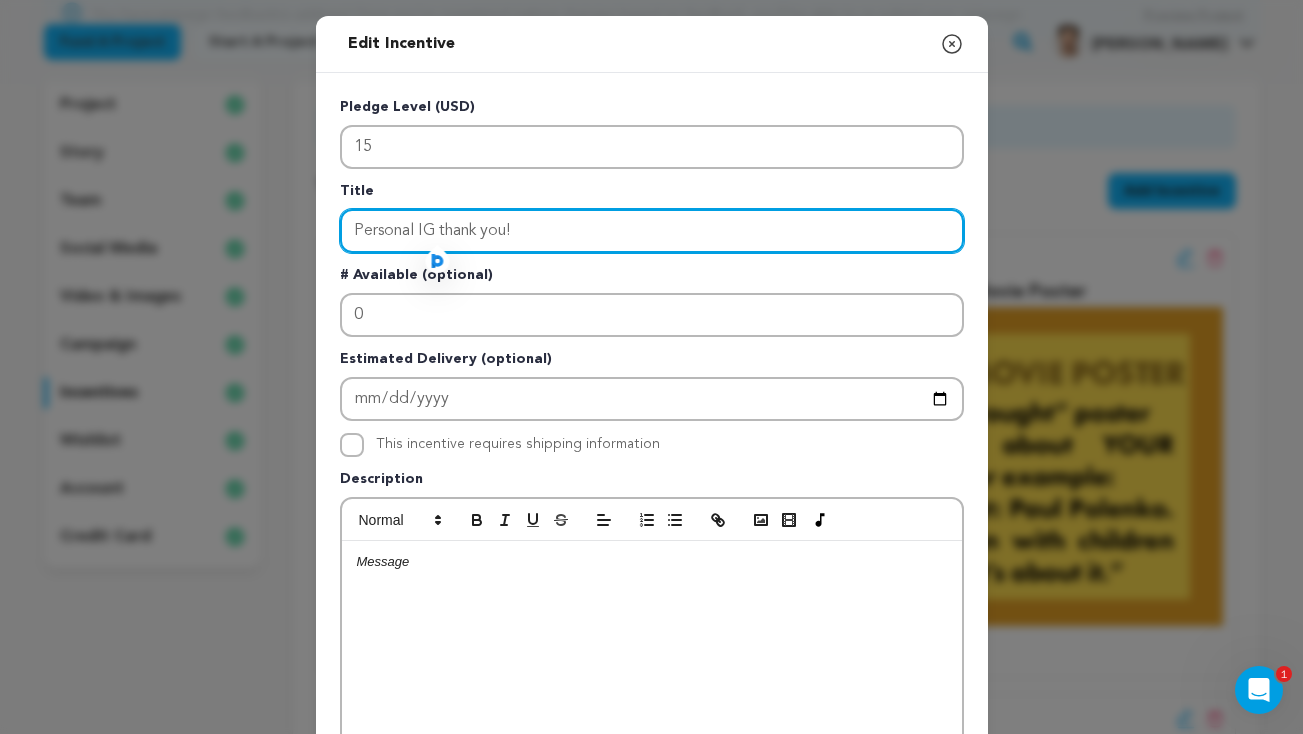 type on "Personal IG thank you!" 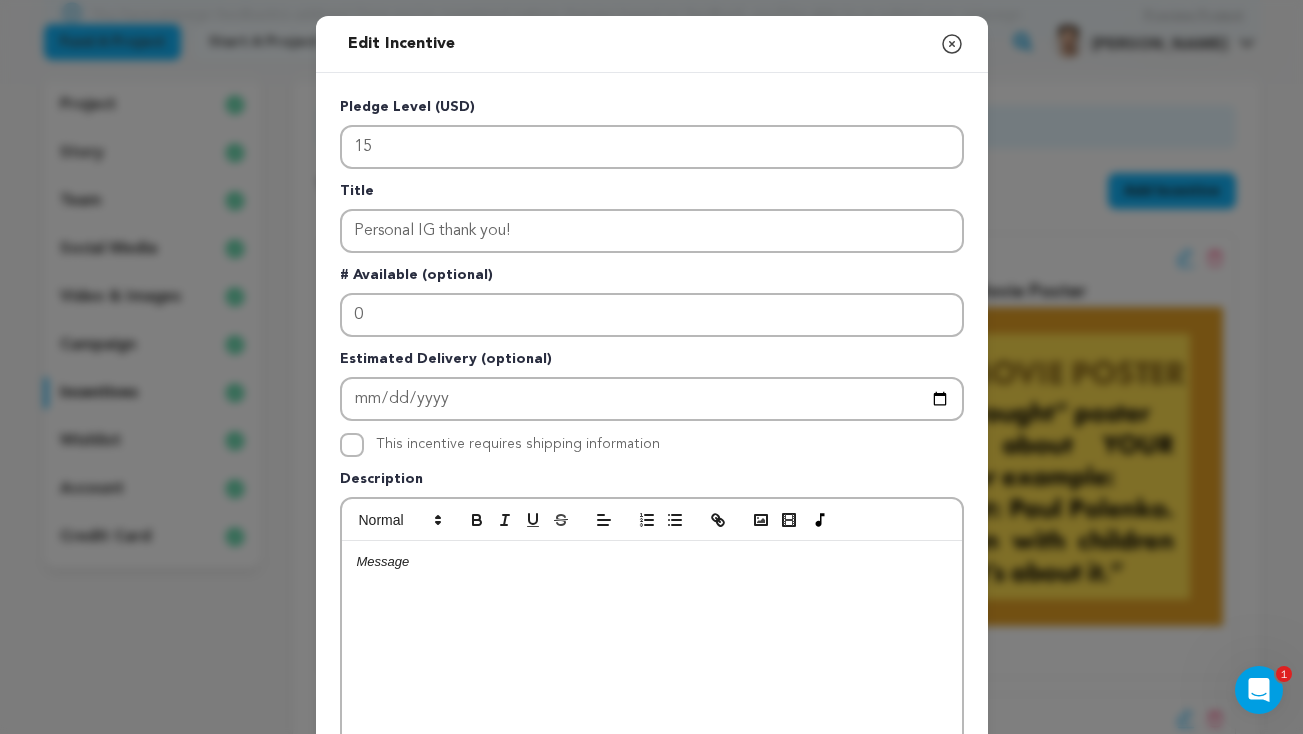 click at bounding box center [652, 562] 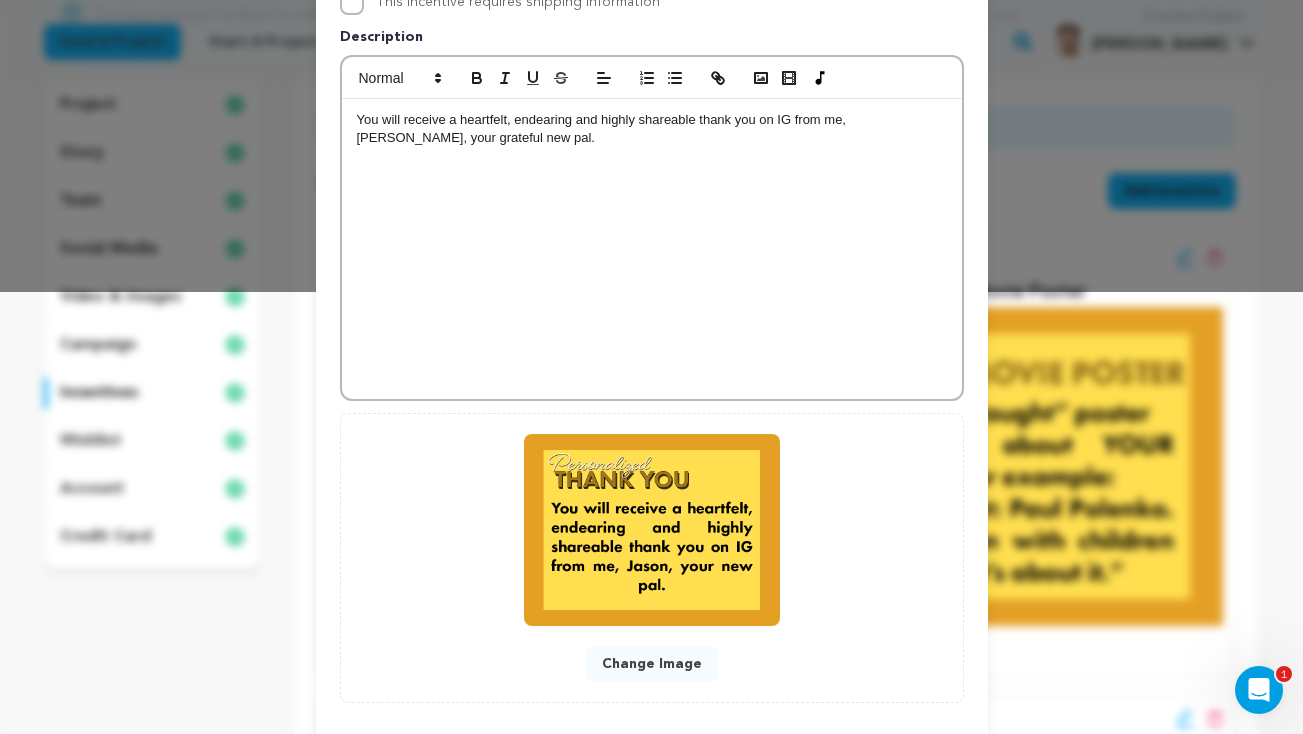 scroll, scrollTop: 543, scrollLeft: 0, axis: vertical 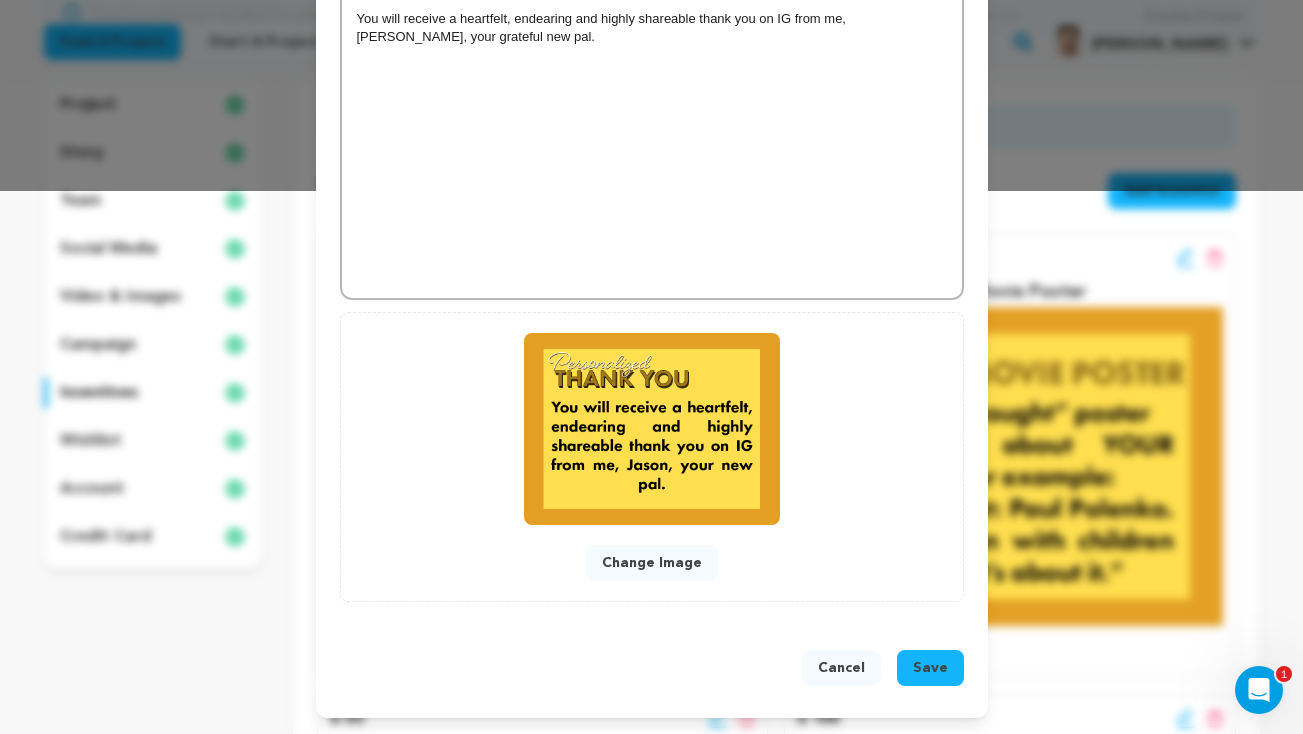 click on "Save" at bounding box center (930, 668) 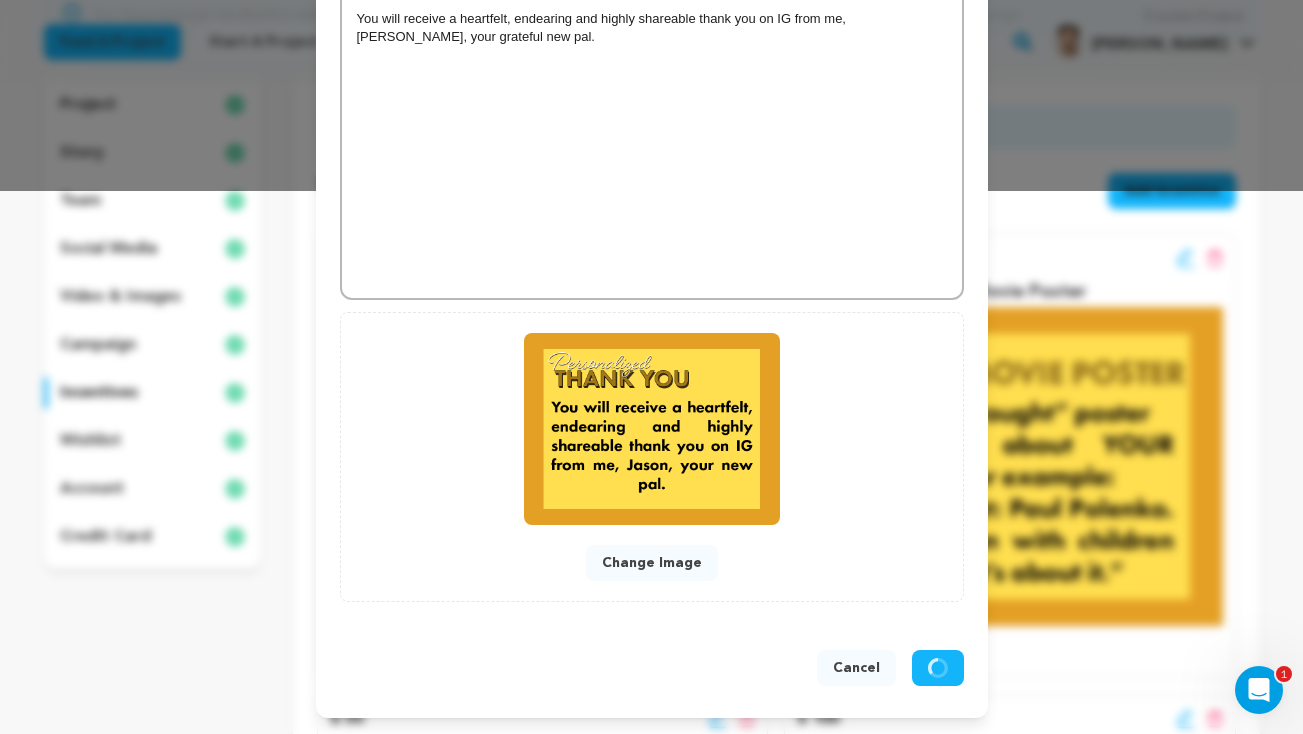 scroll, scrollTop: 501, scrollLeft: 0, axis: vertical 